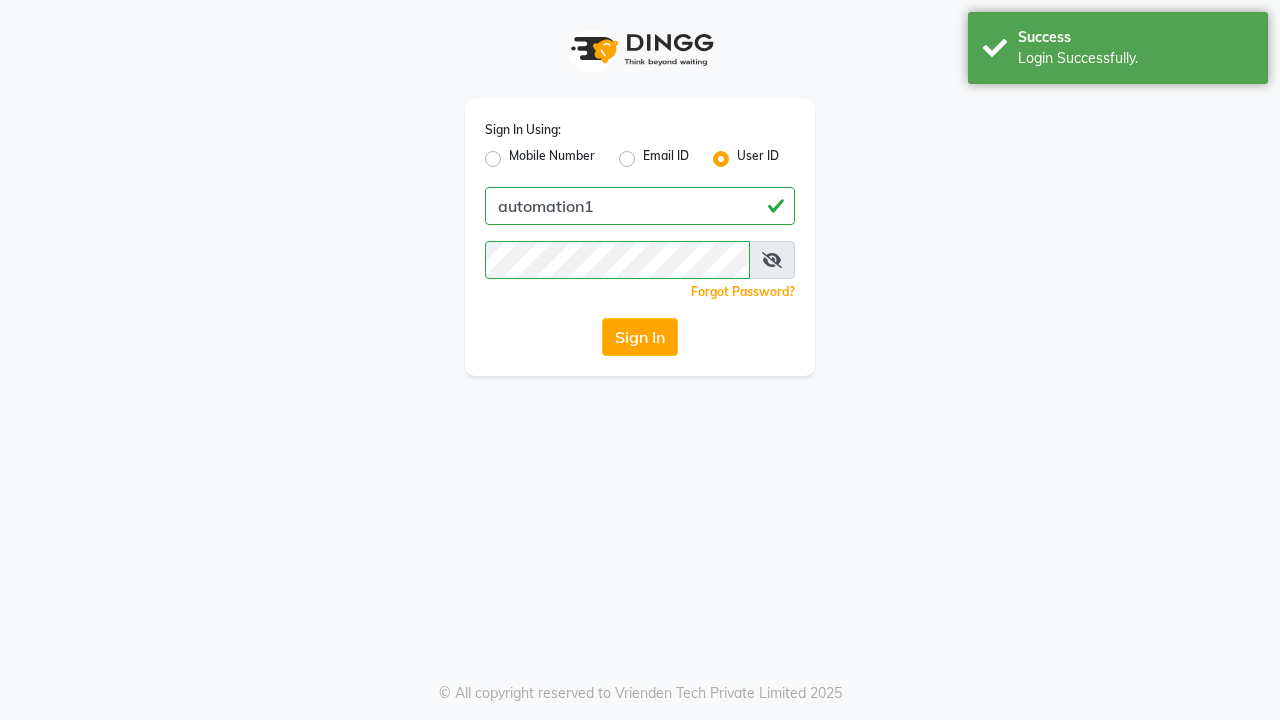 scroll, scrollTop: 0, scrollLeft: 0, axis: both 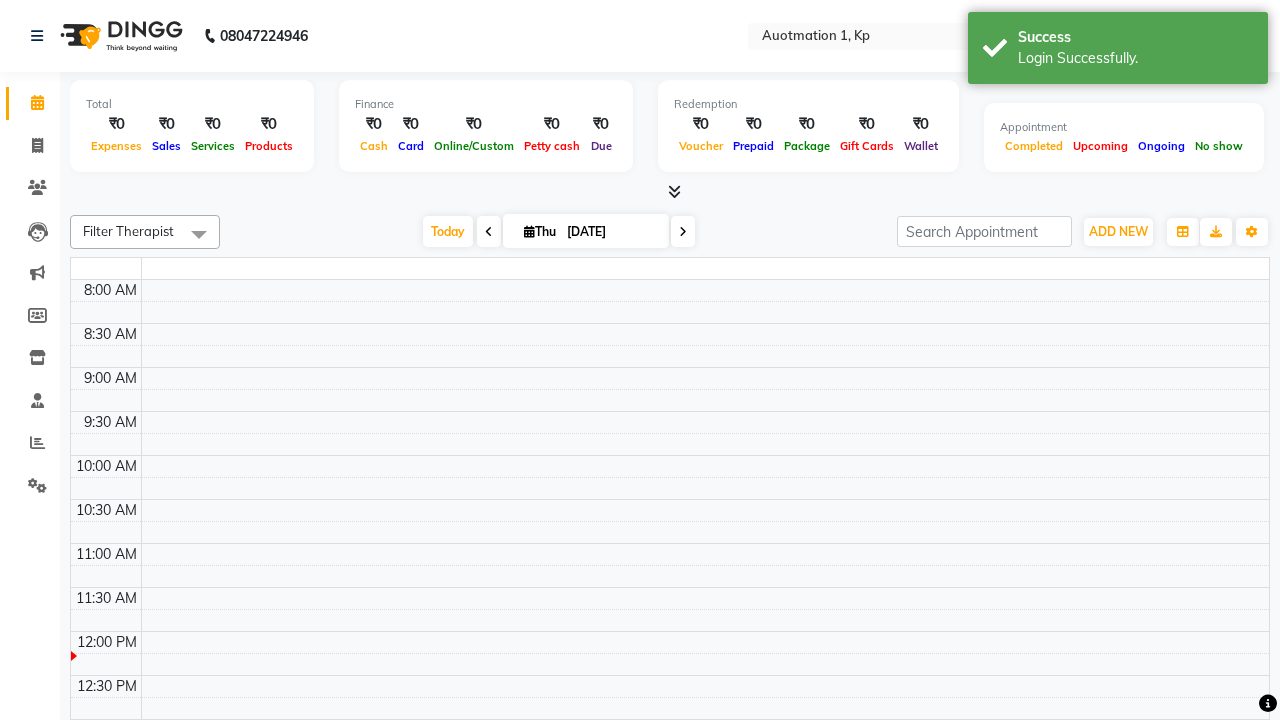 select on "en" 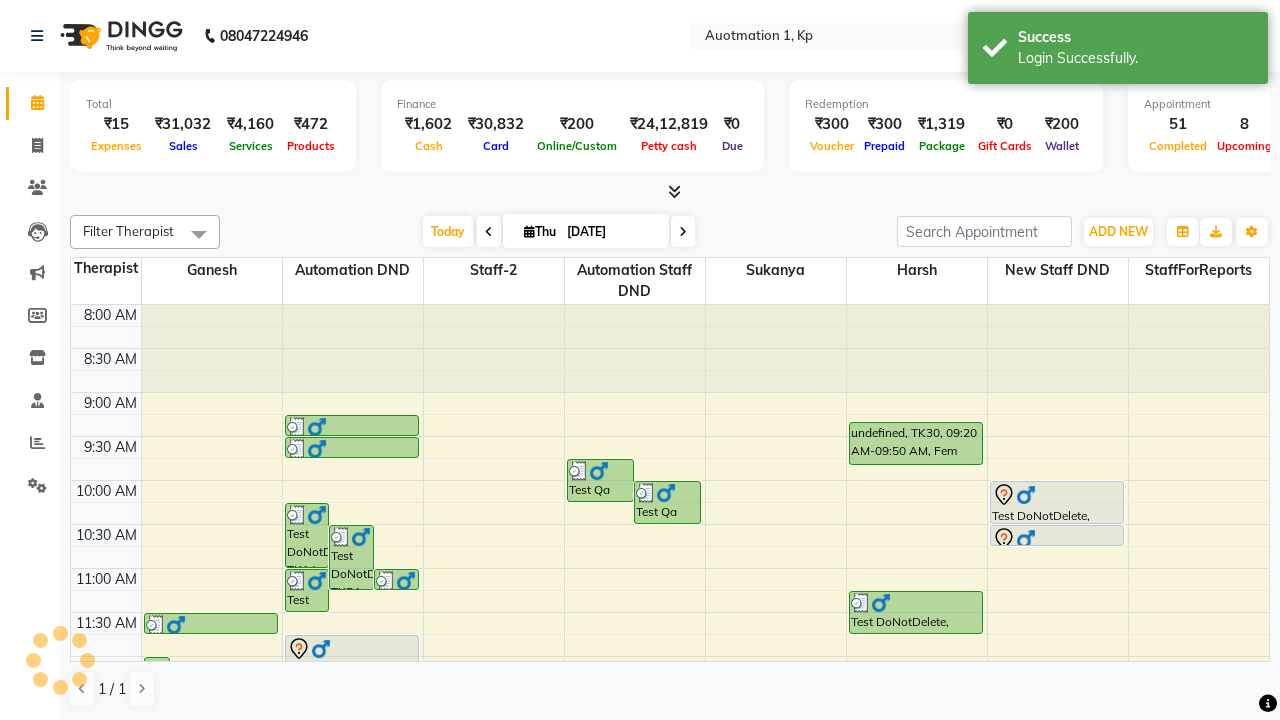 scroll, scrollTop: 0, scrollLeft: 0, axis: both 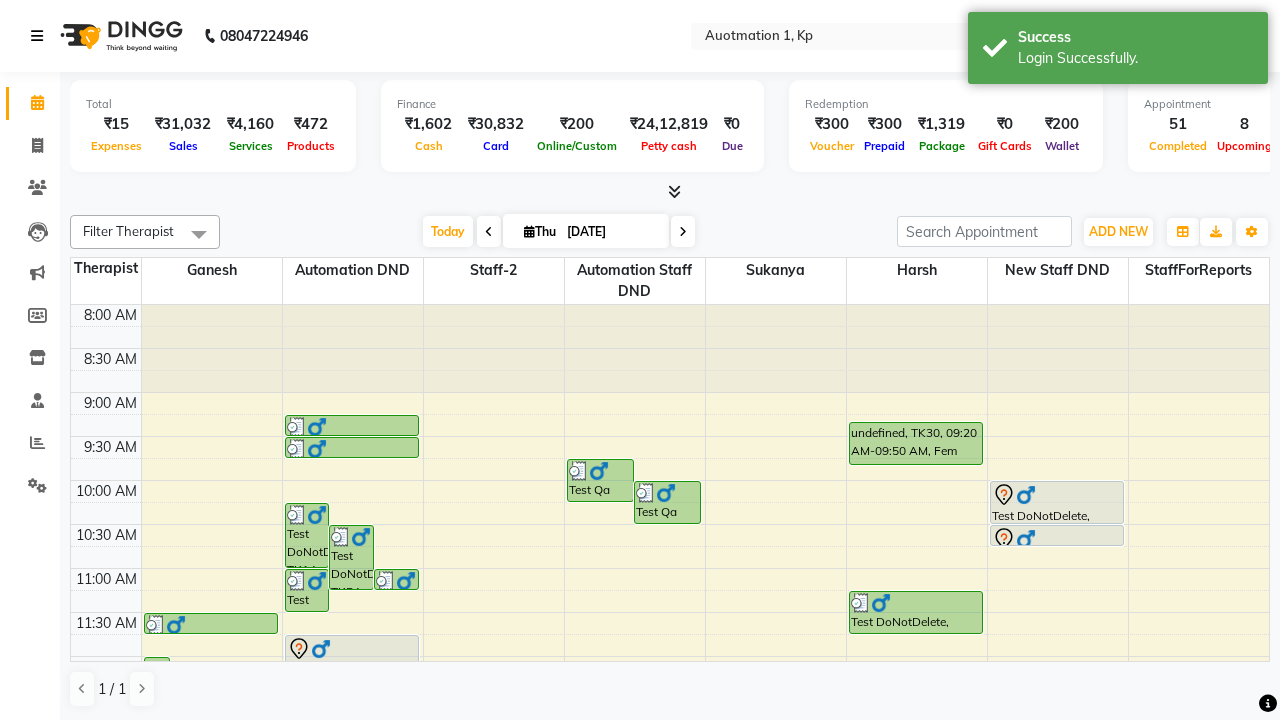 click at bounding box center (37, 36) 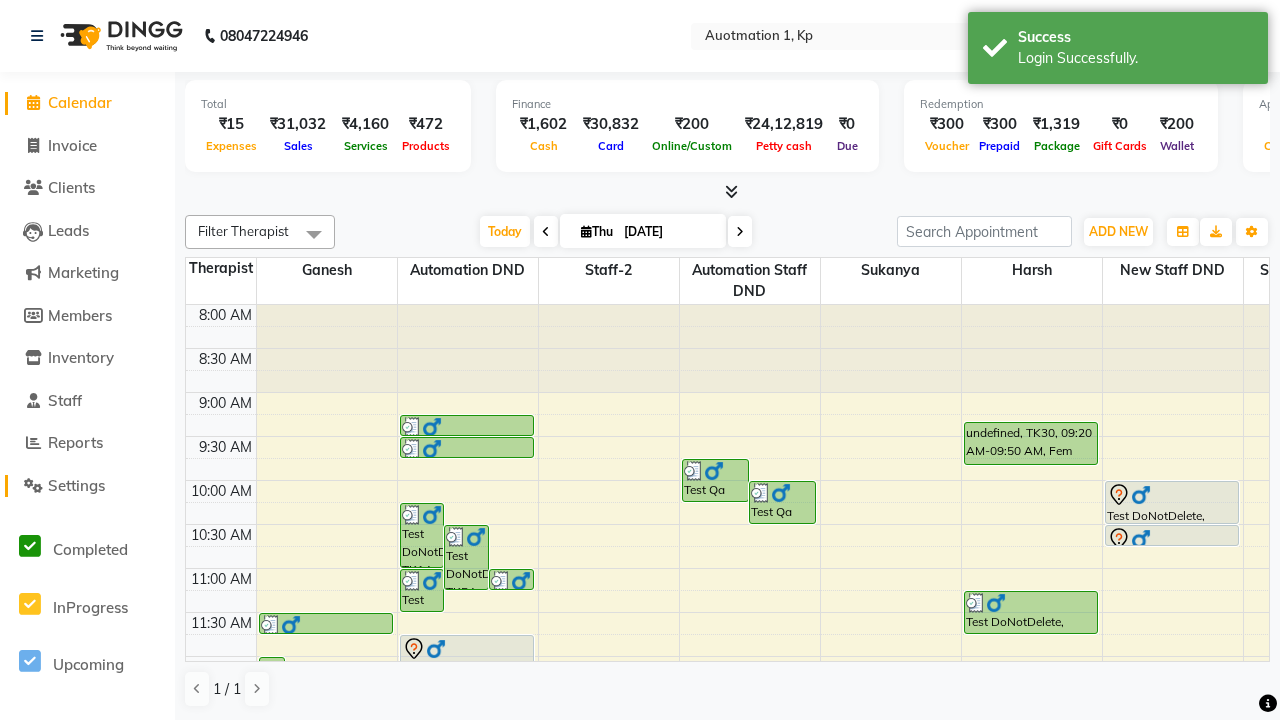 click on "Settings" 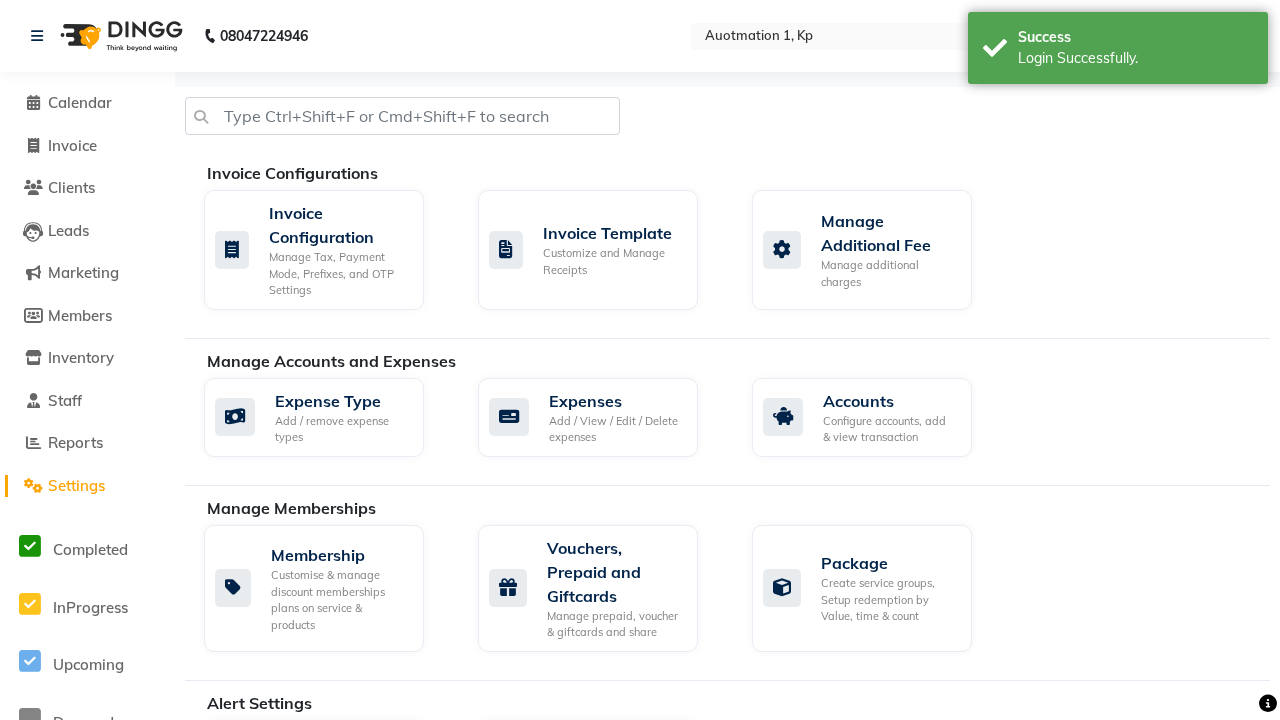 click on "Manage Services" 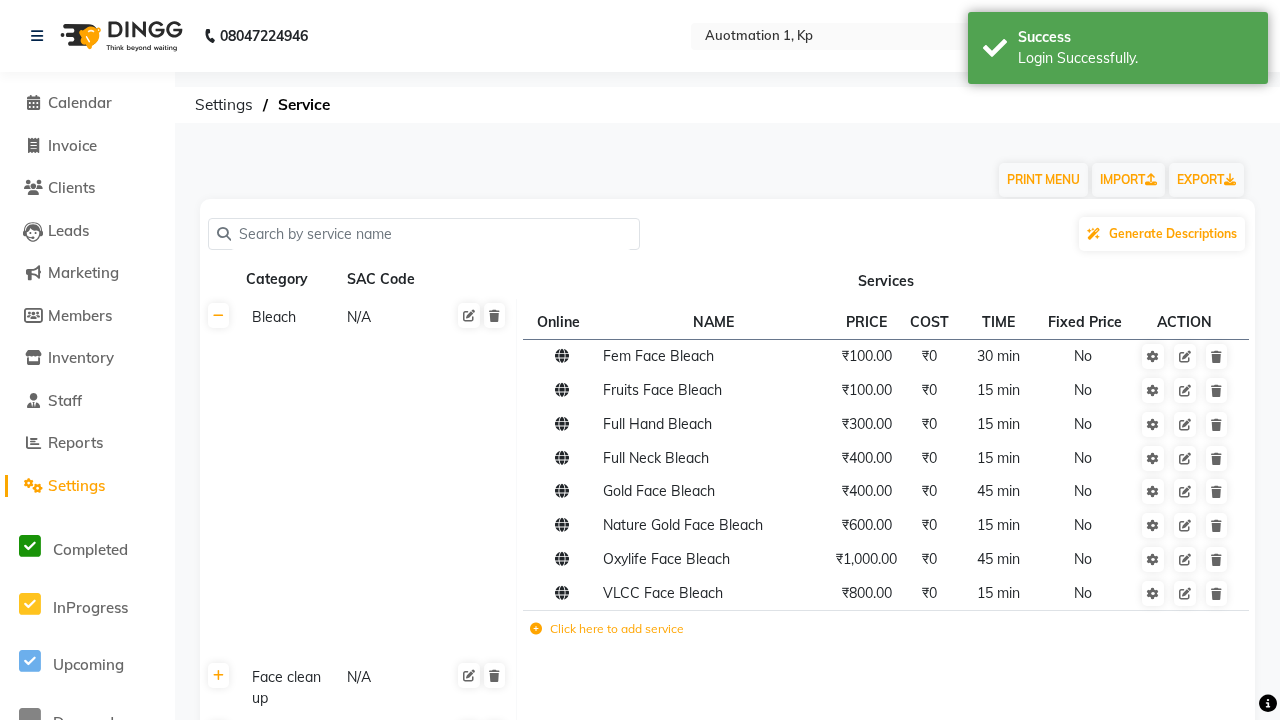 click on "Click here to add category." 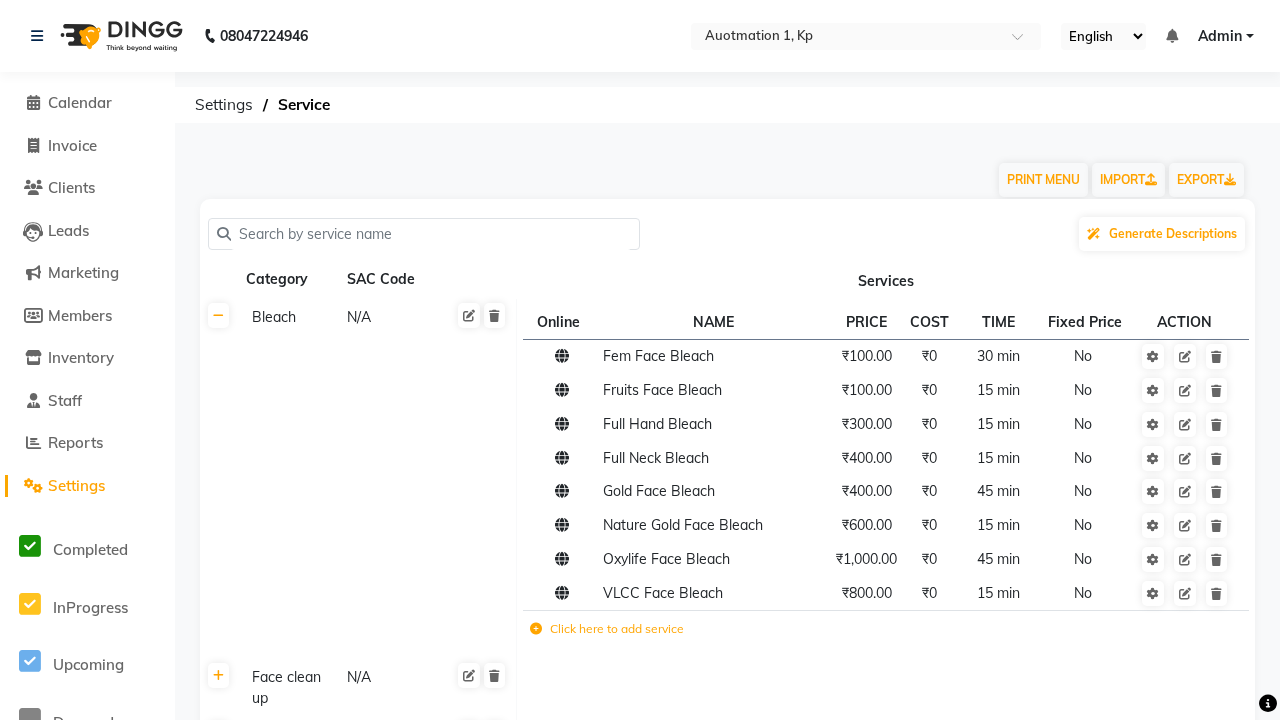type on "Automation Category kZoyf" 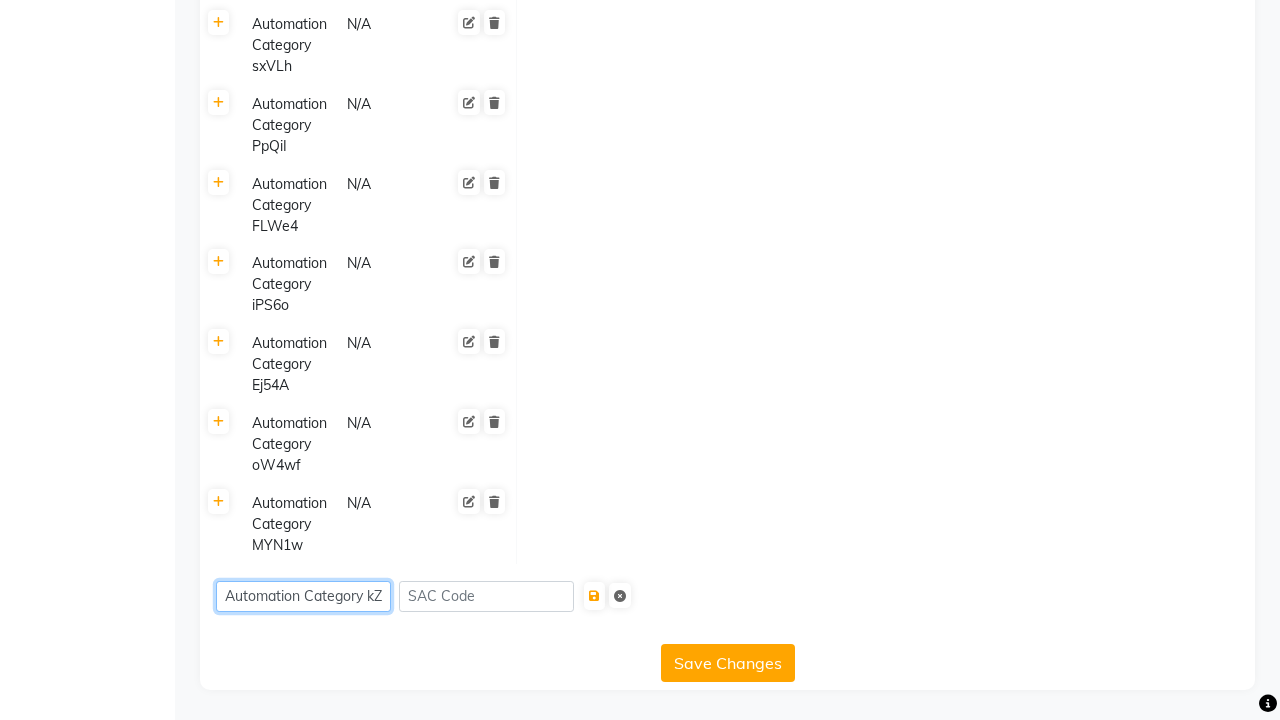 scroll, scrollTop: 0, scrollLeft: 4, axis: horizontal 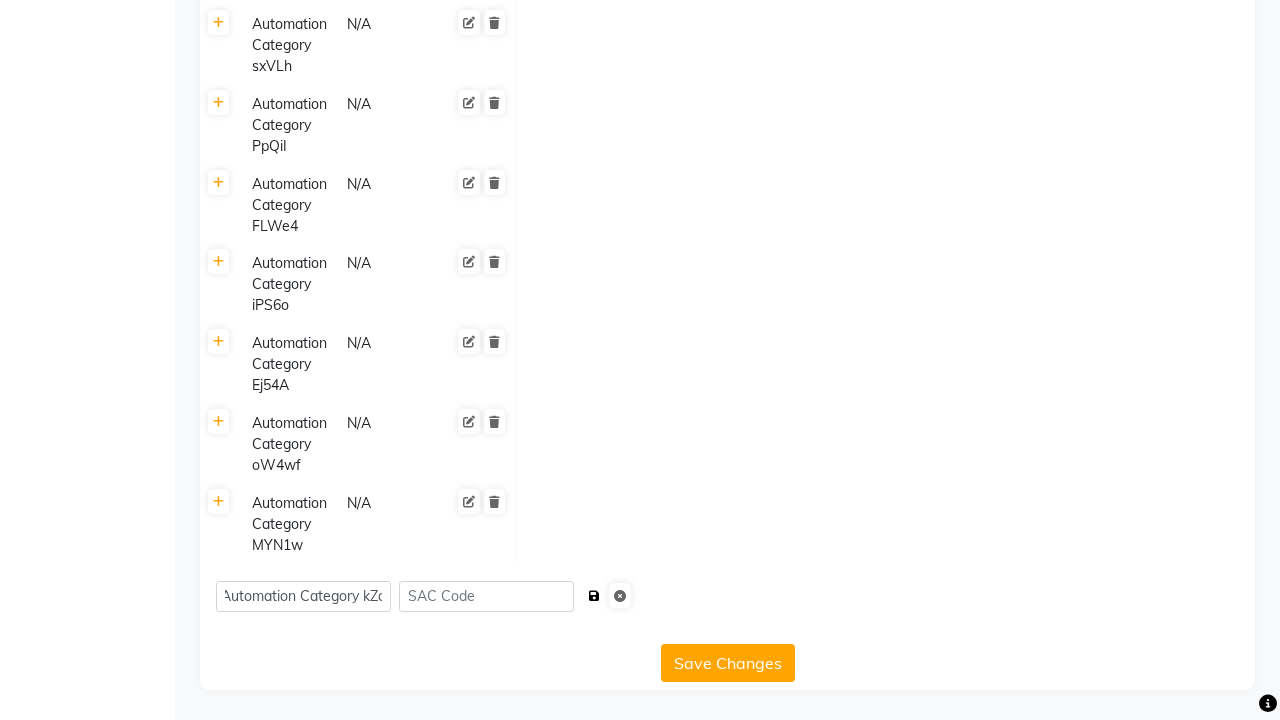 click at bounding box center [594, 596] 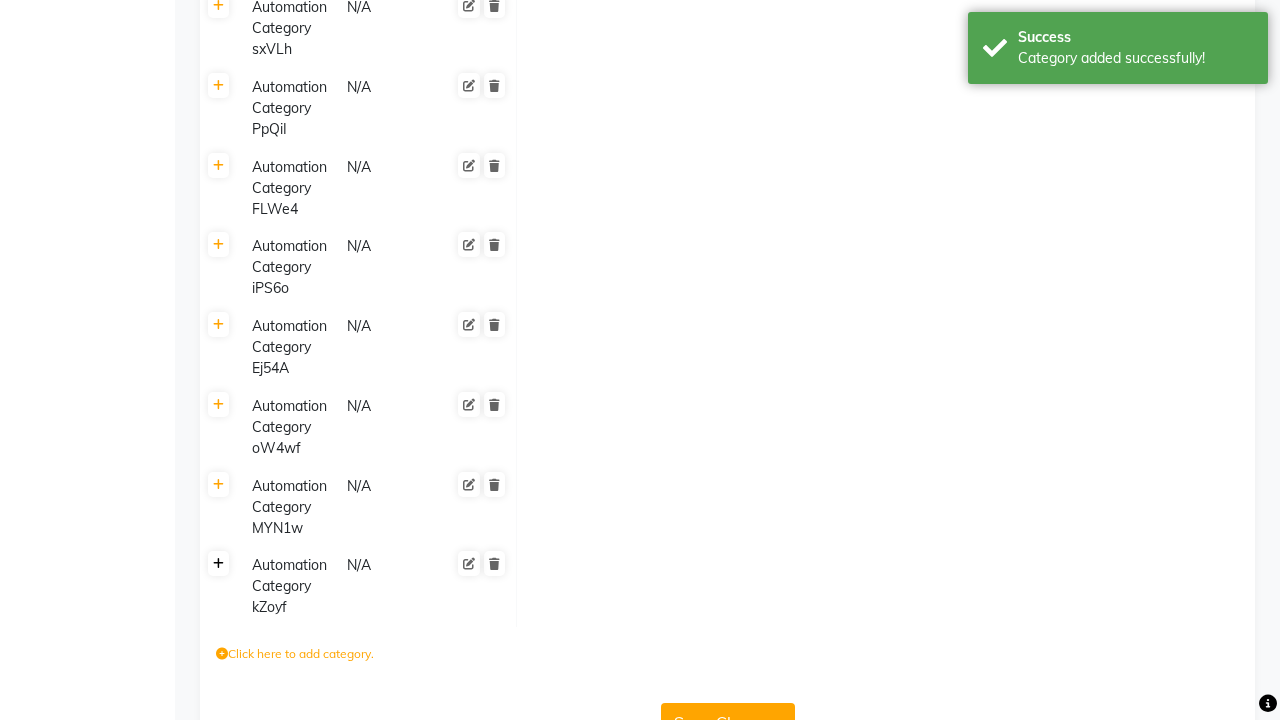 click on "Category added successfully!" at bounding box center [1135, 58] 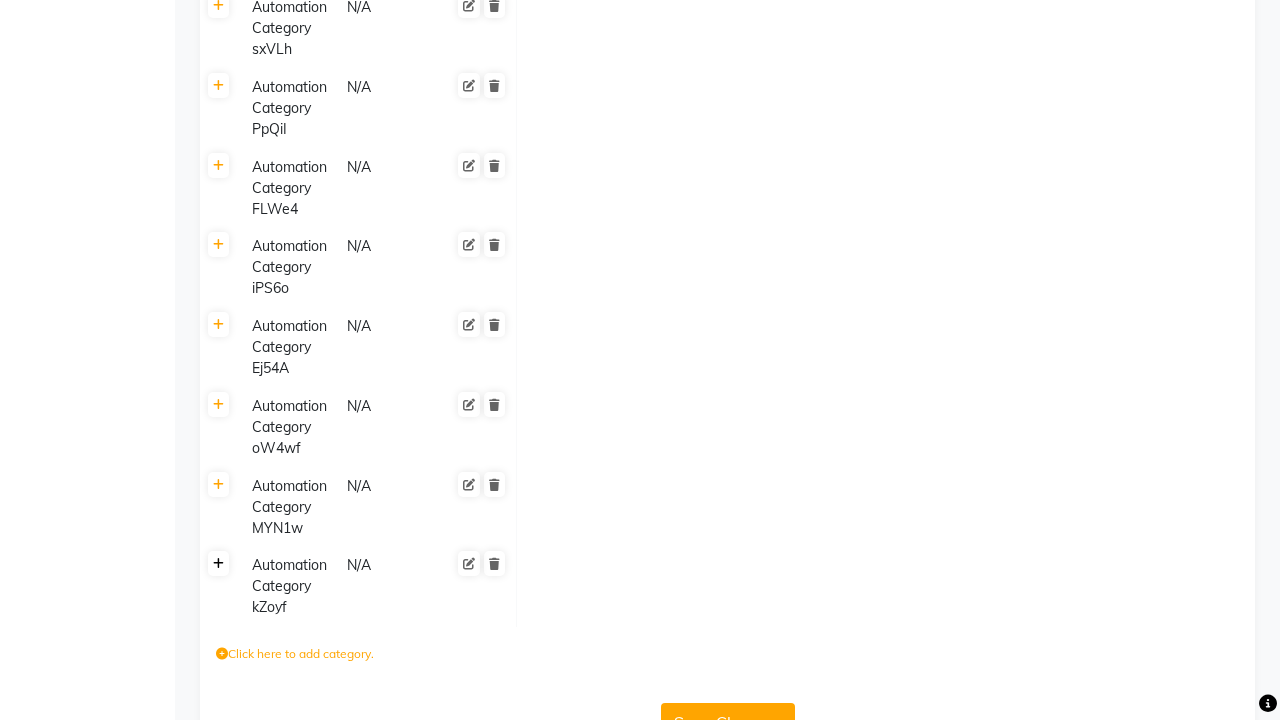 click 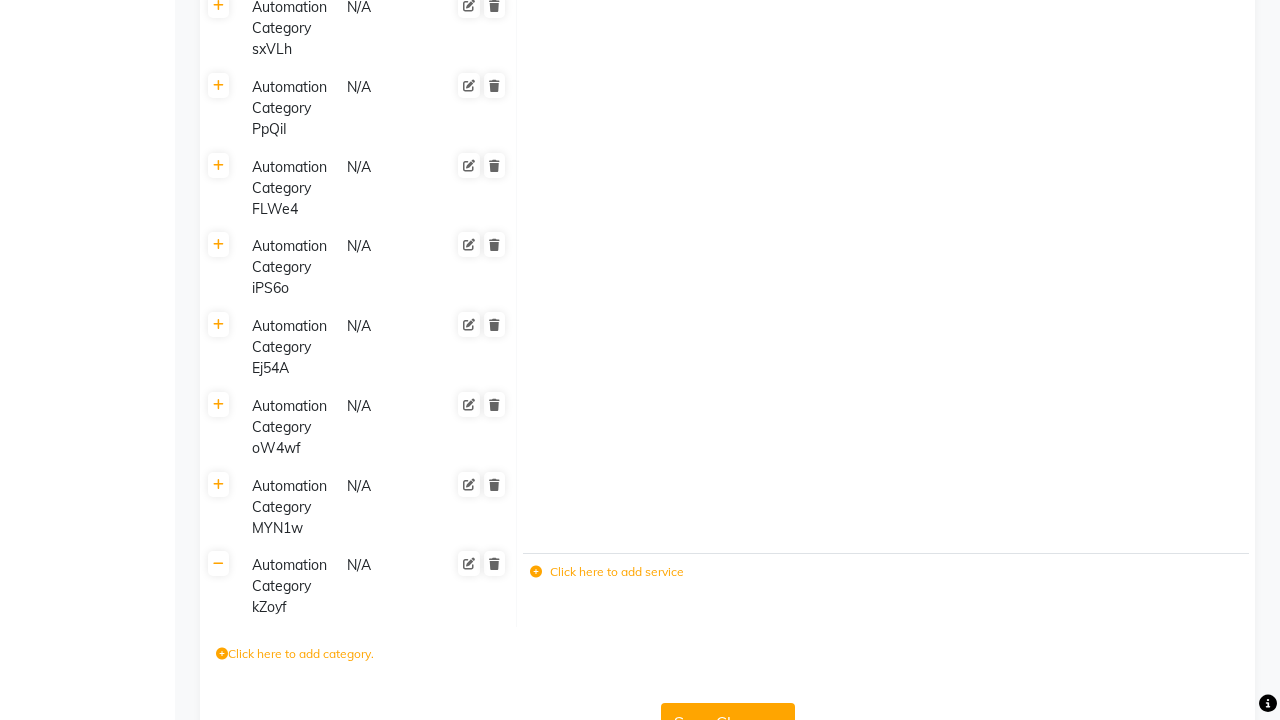 click 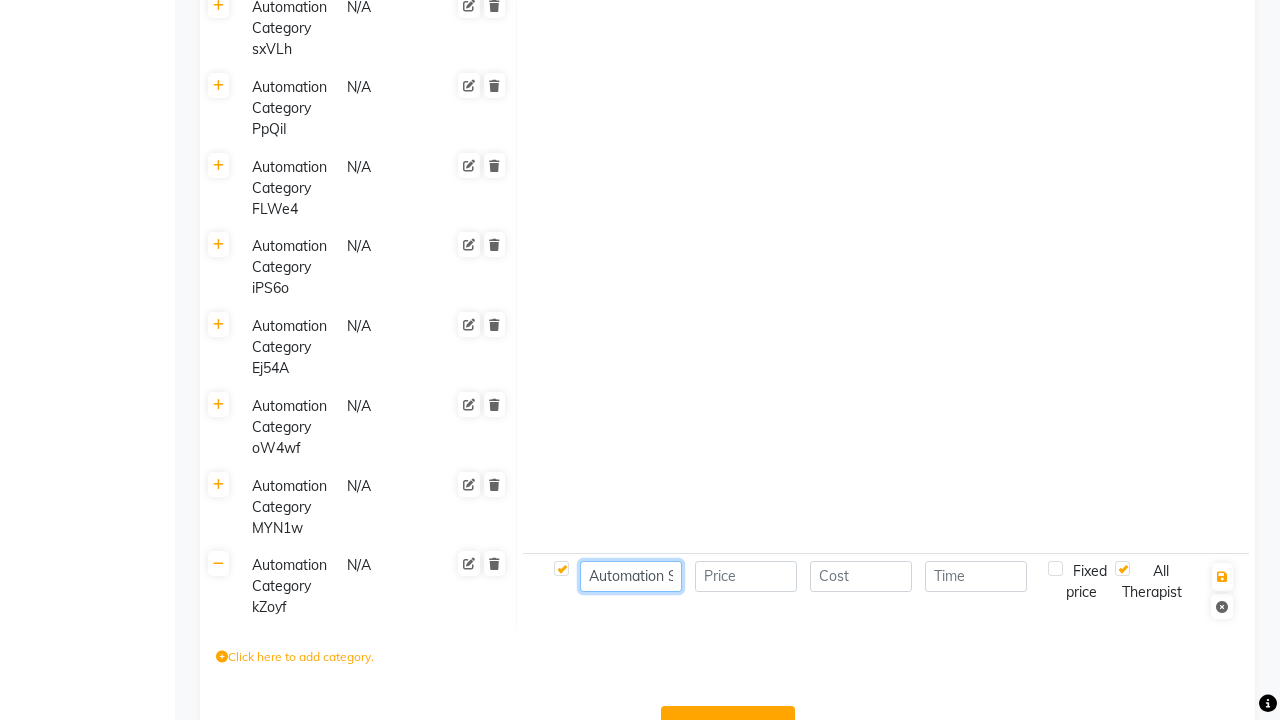 type on "Automation Service- AIODt" 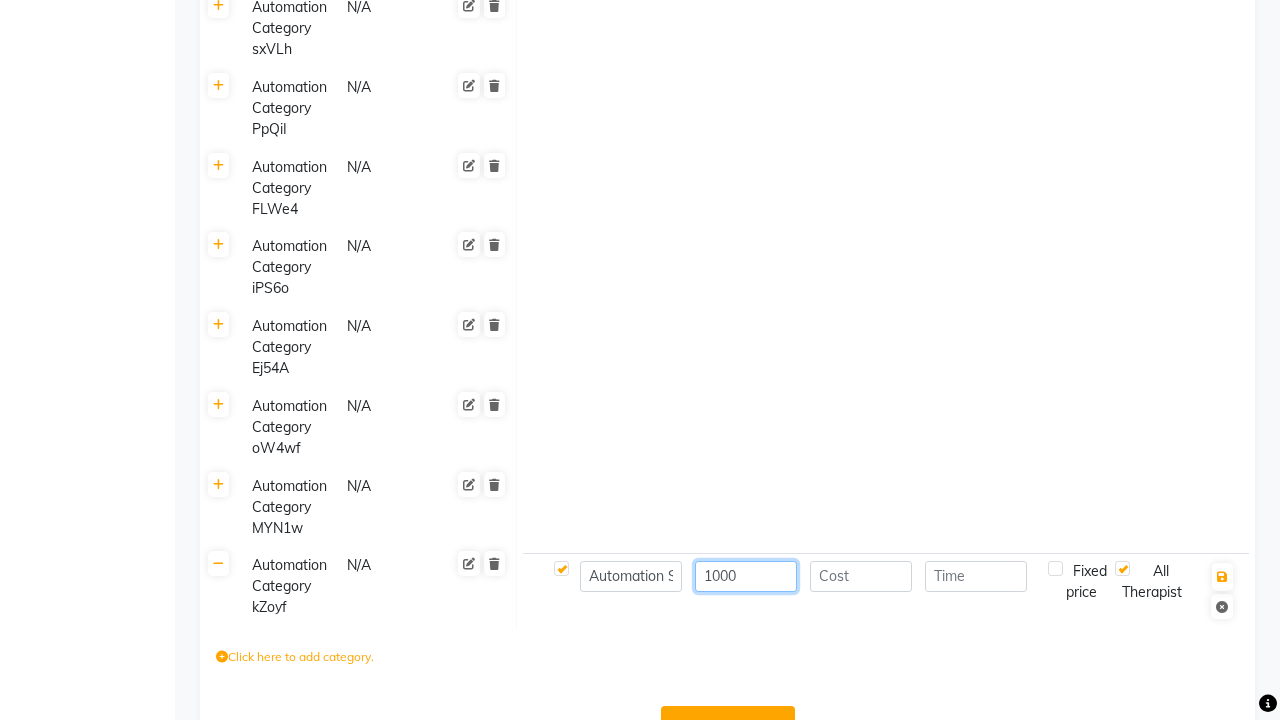 type on "1000" 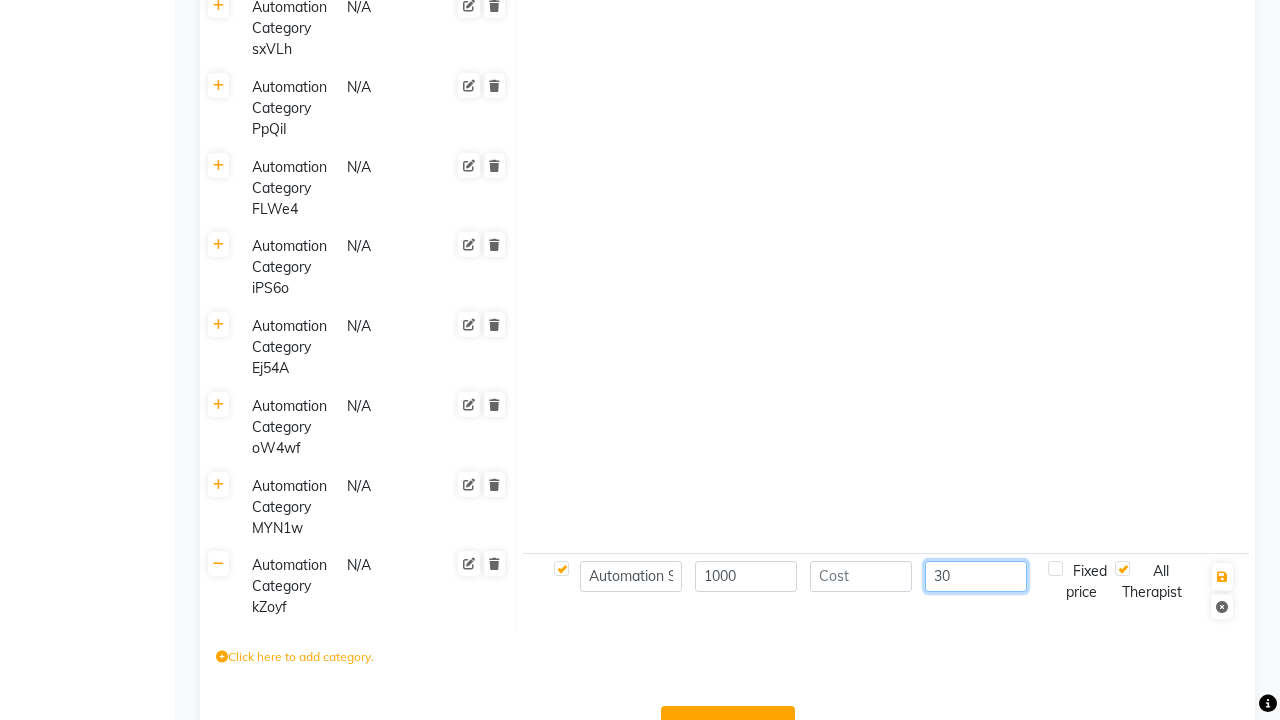 scroll, scrollTop: 0, scrollLeft: 0, axis: both 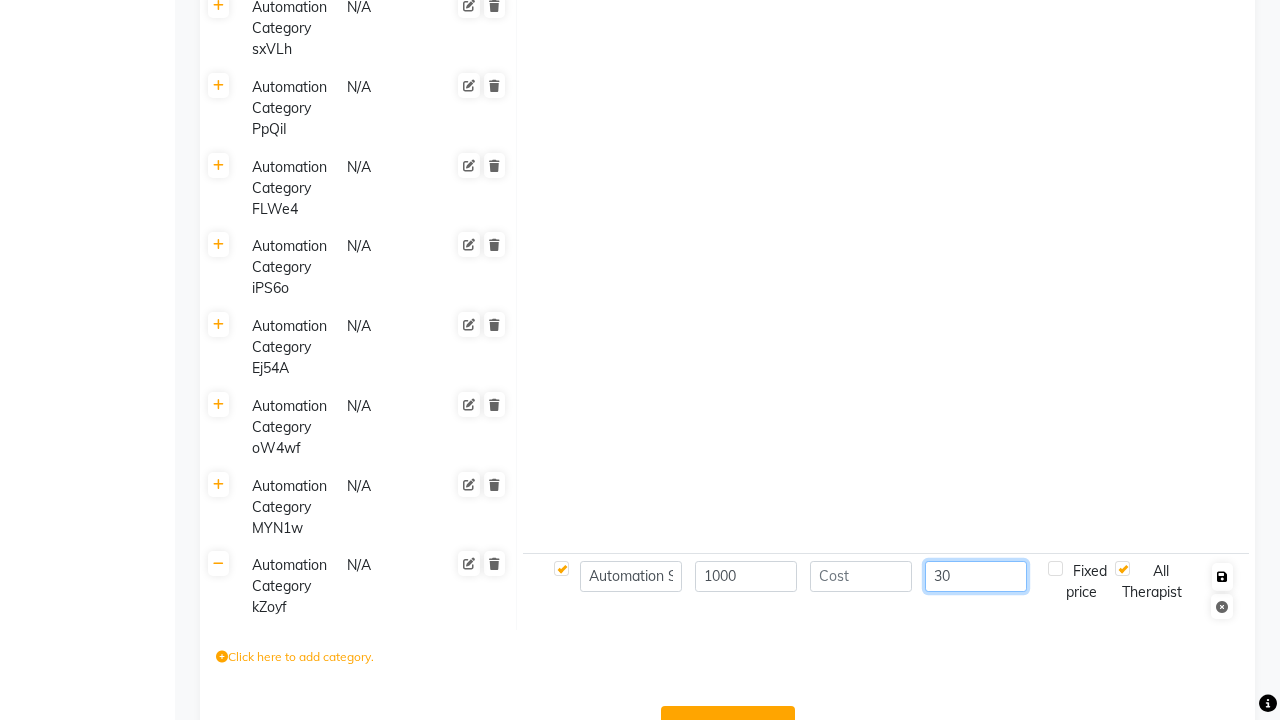 type on "30" 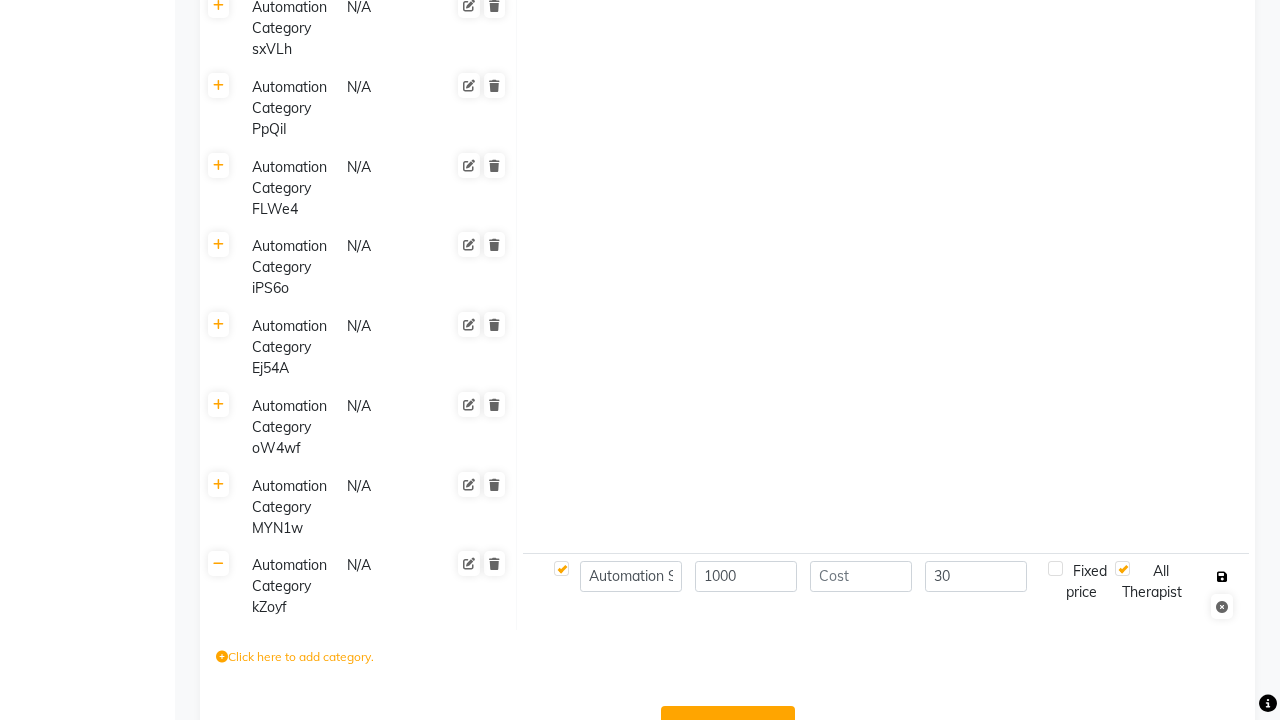 click at bounding box center [1222, 577] 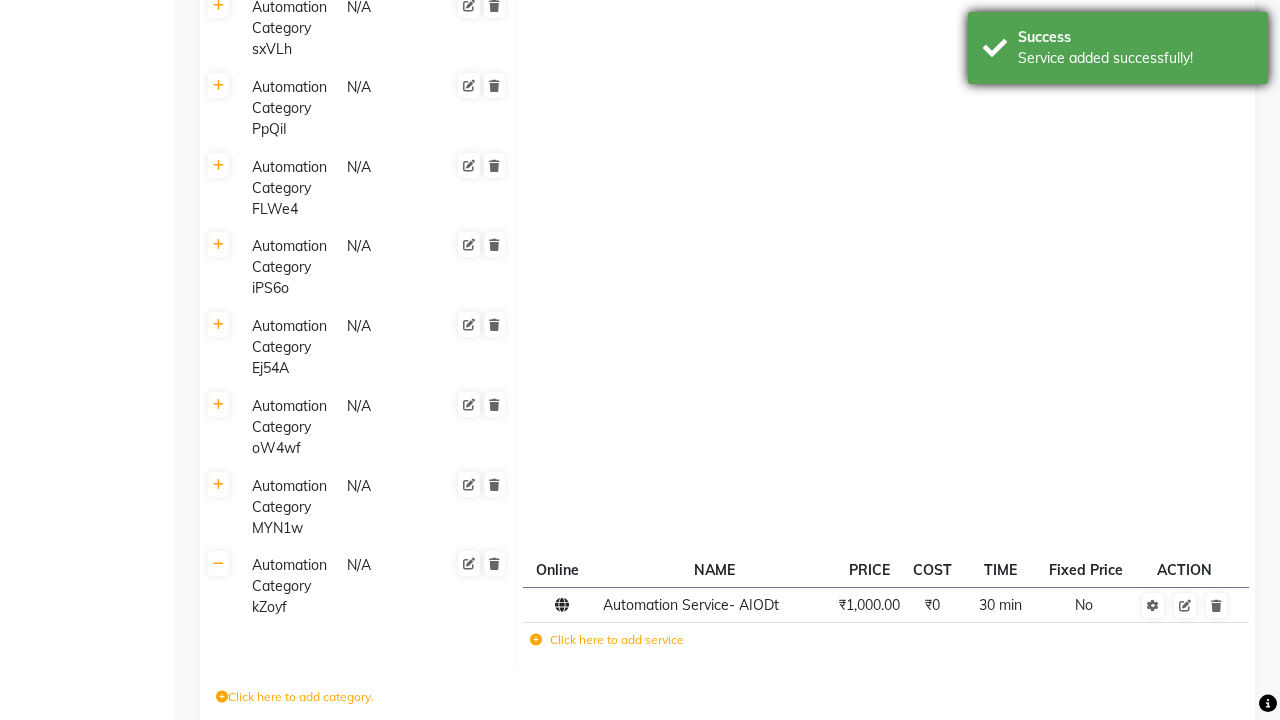 click on "Service added successfully!" at bounding box center [1135, 58] 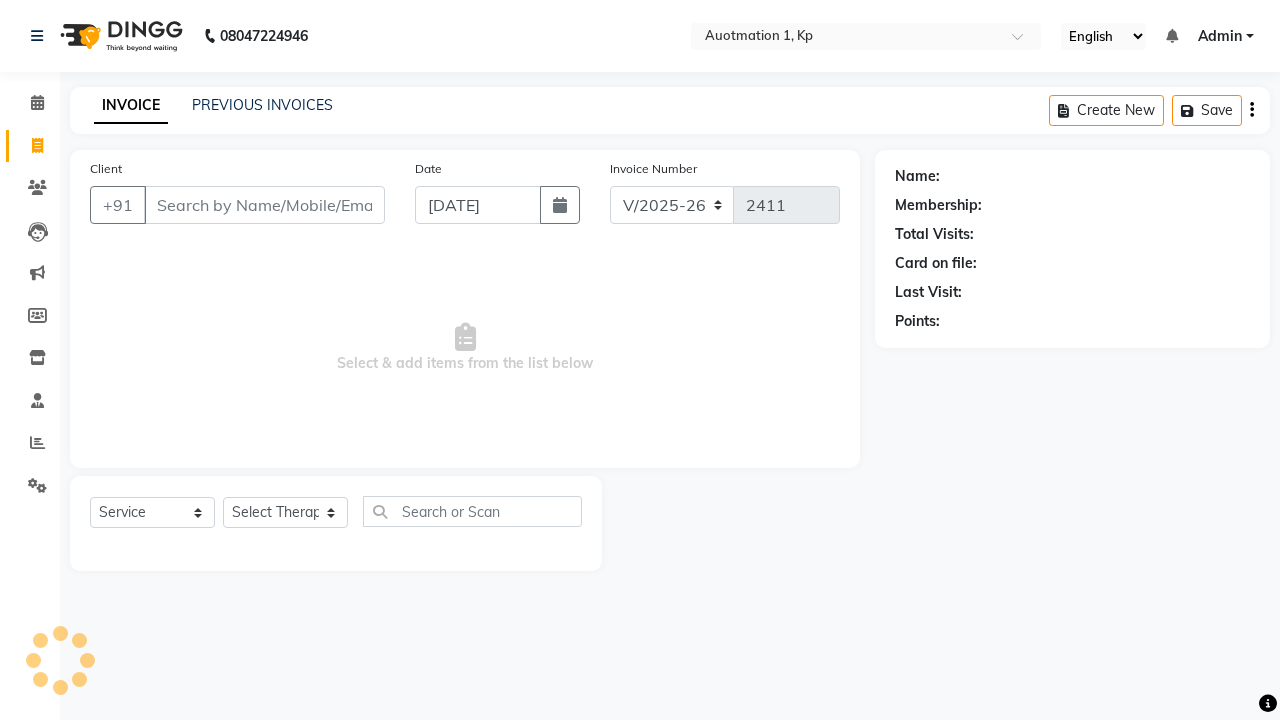 select on "150" 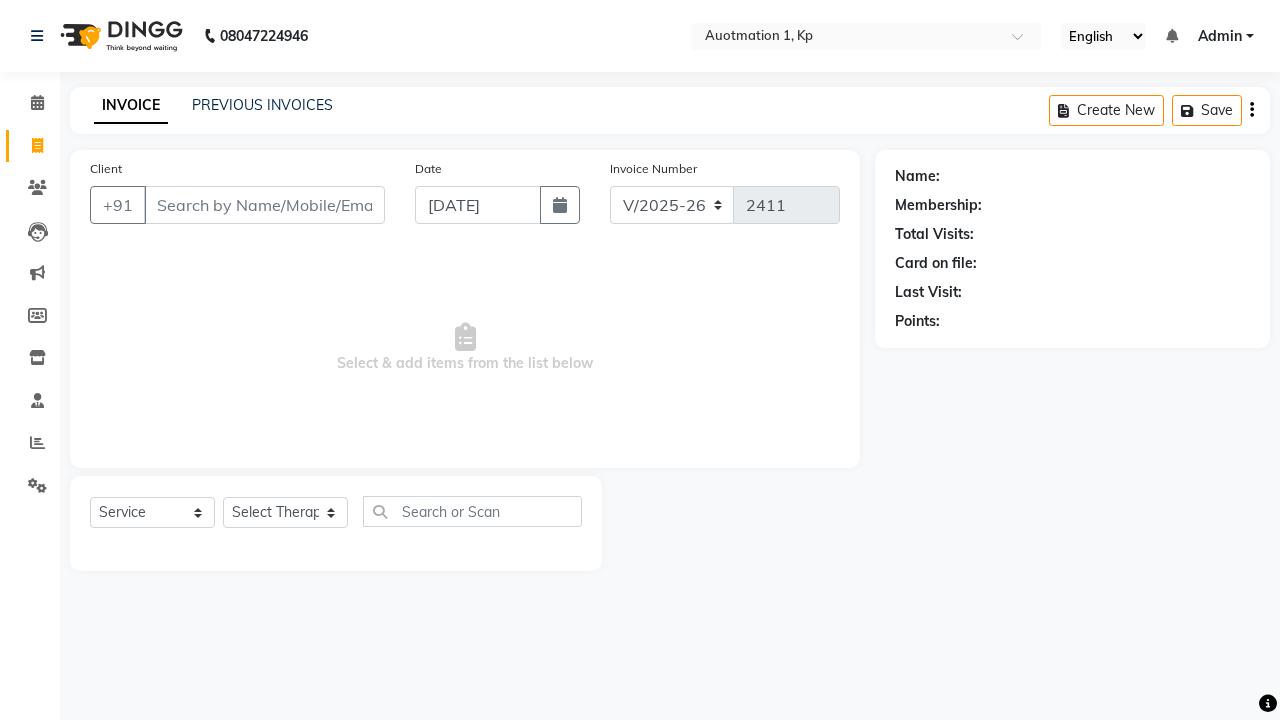 scroll, scrollTop: 0, scrollLeft: 0, axis: both 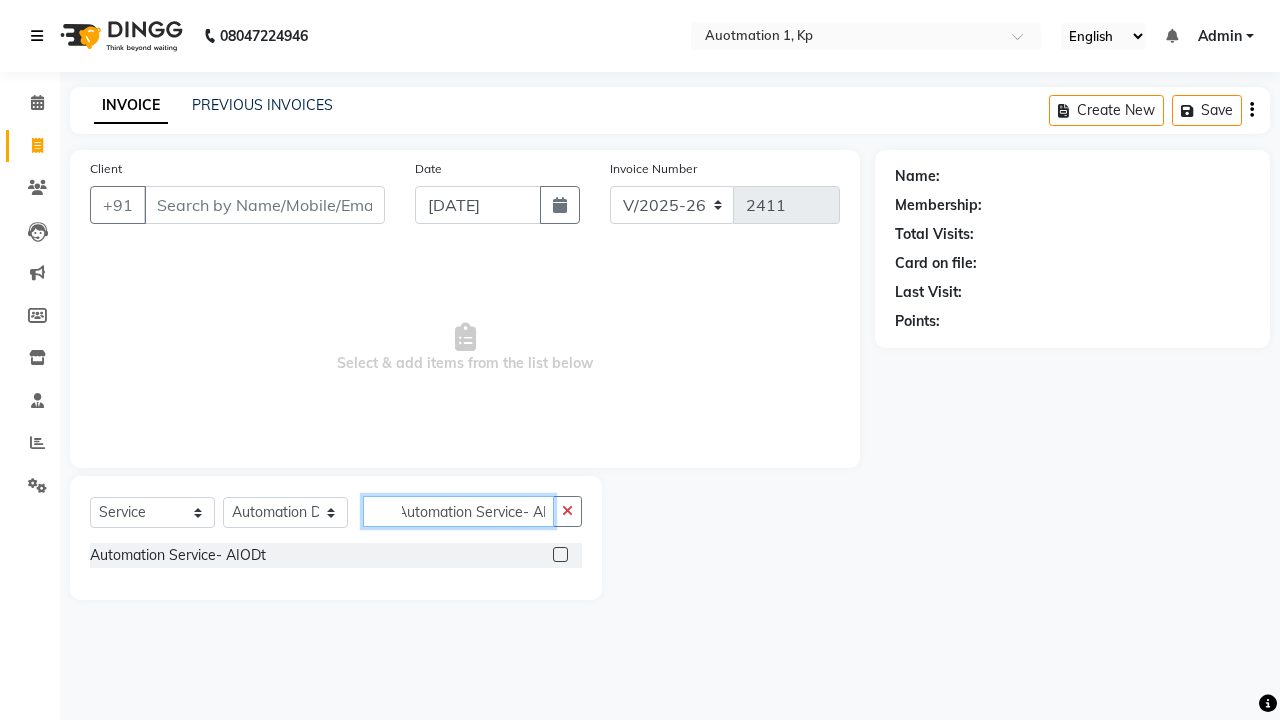 type on "Automation Service- AIODt" 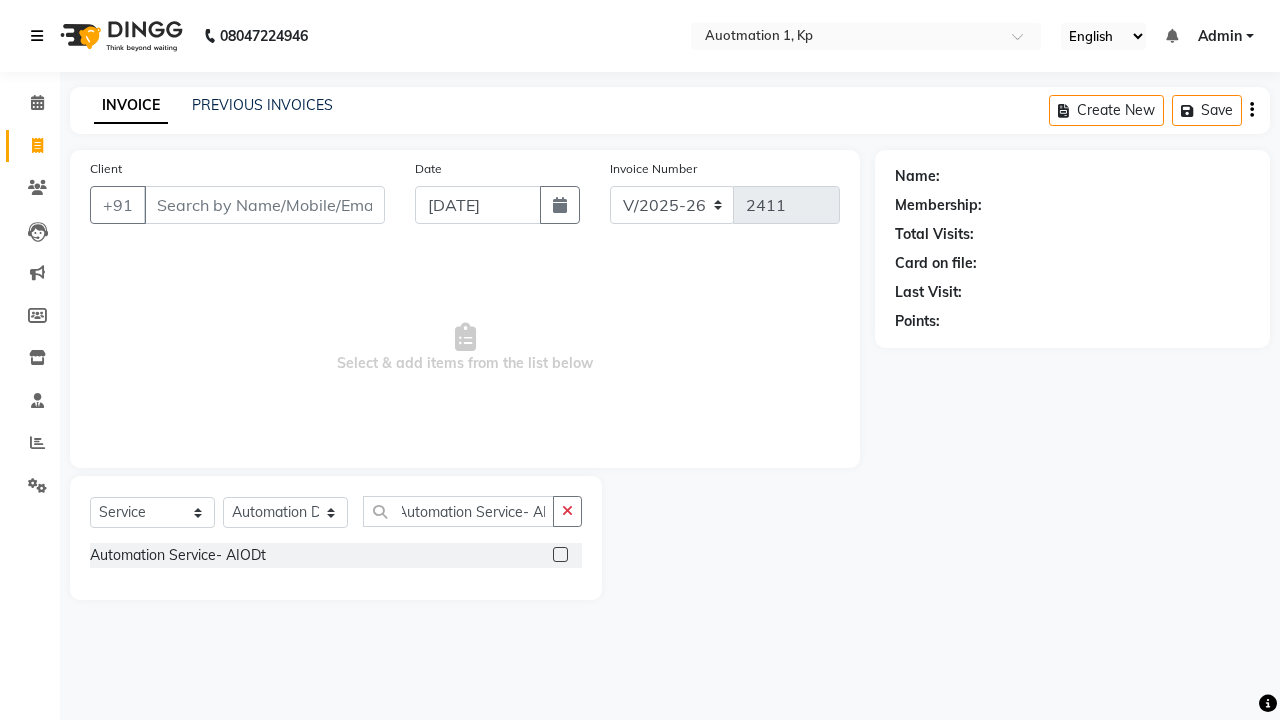 click at bounding box center [37, 36] 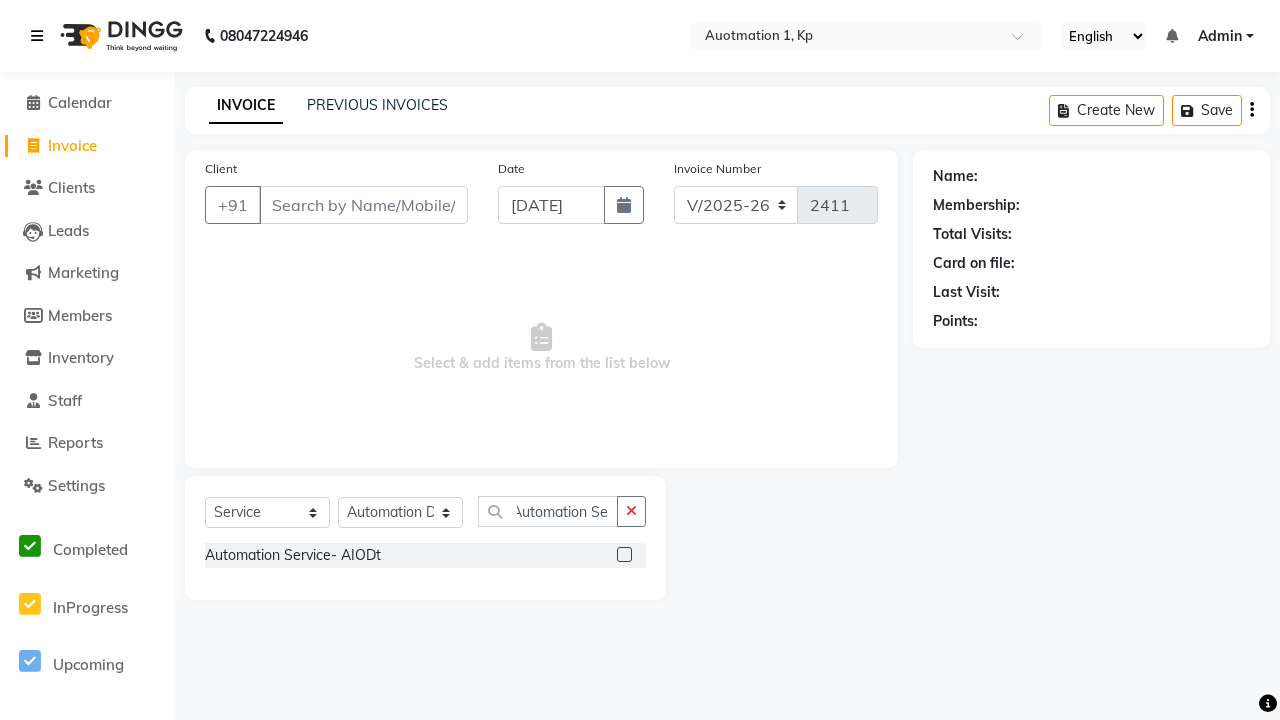 scroll, scrollTop: 0, scrollLeft: 0, axis: both 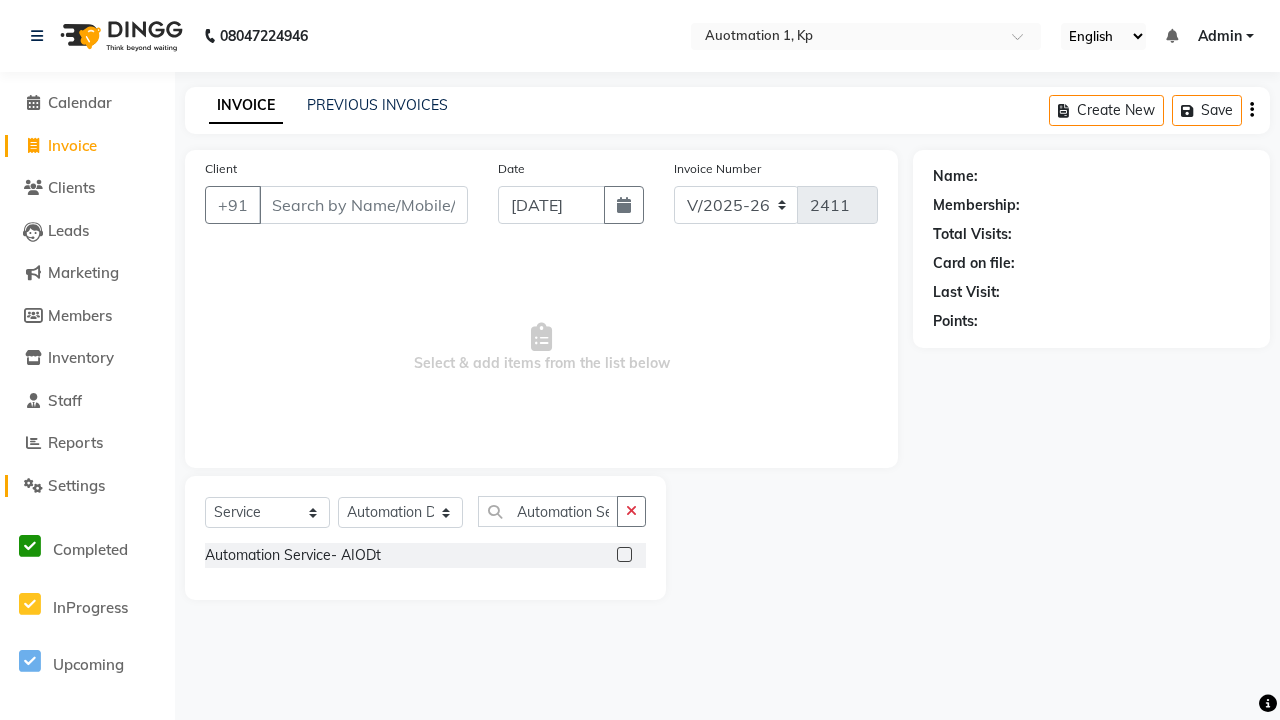 click on "Settings" 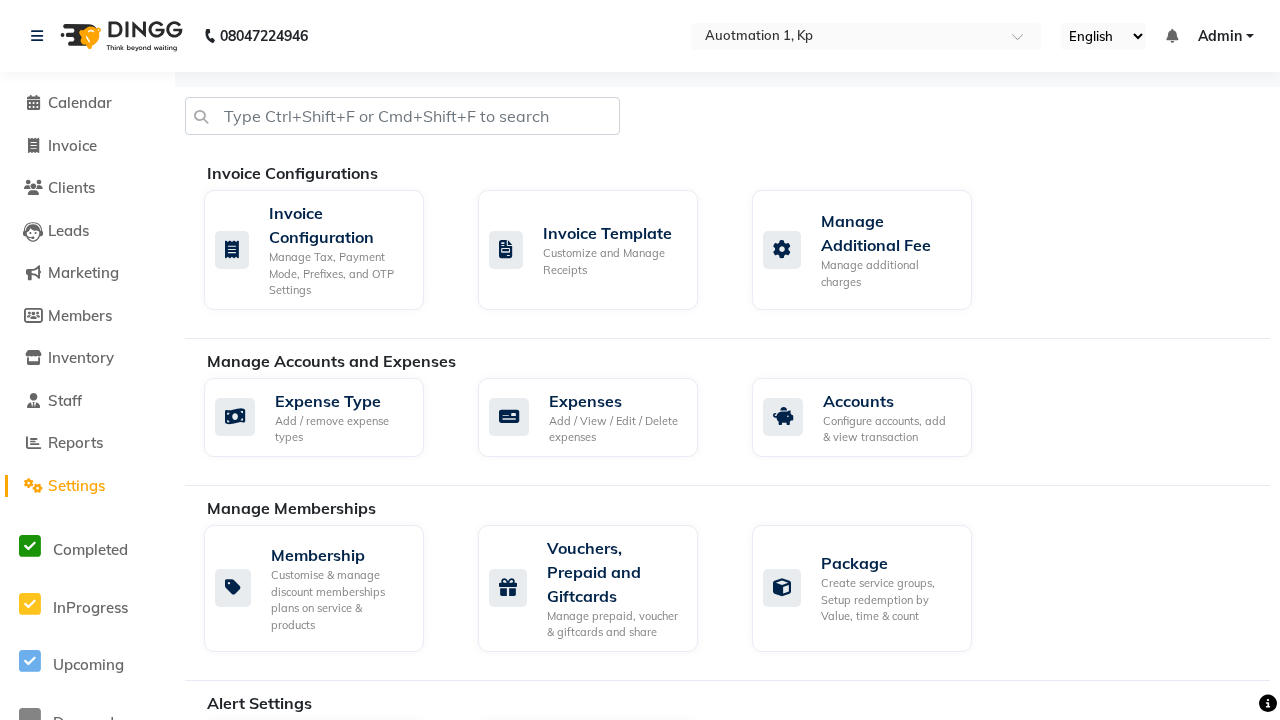 click on "Manage Services" 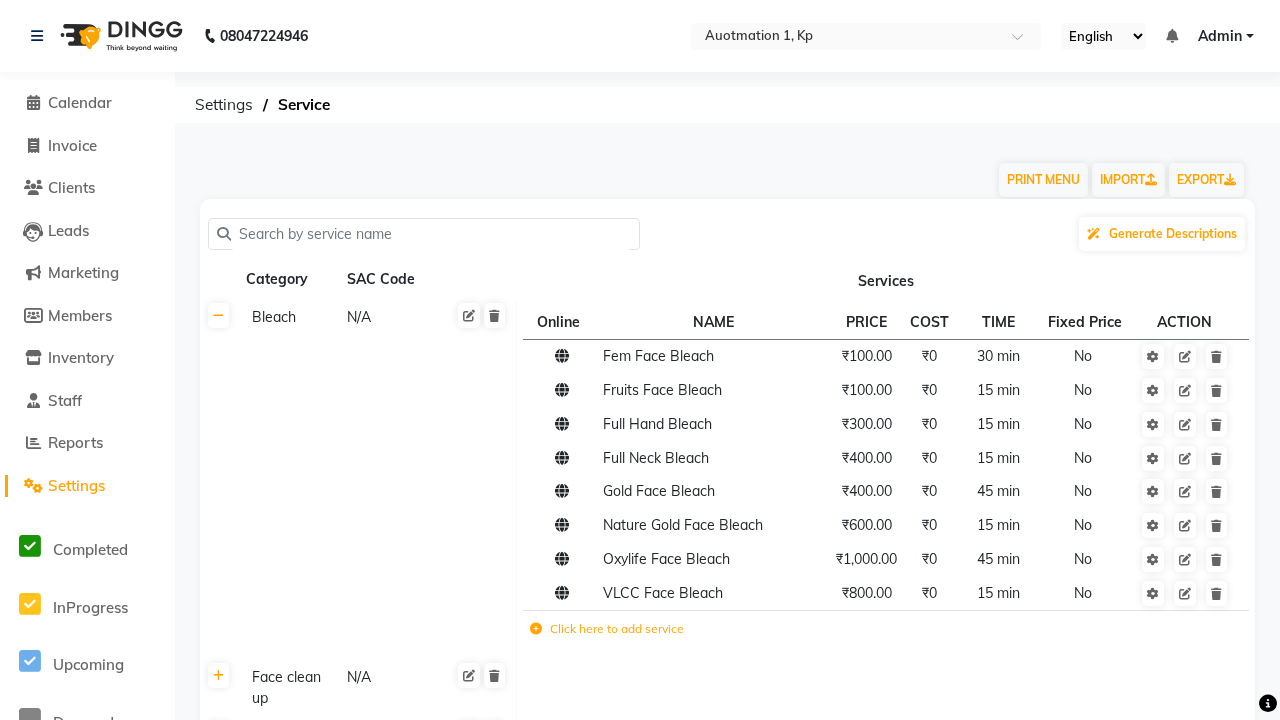 click 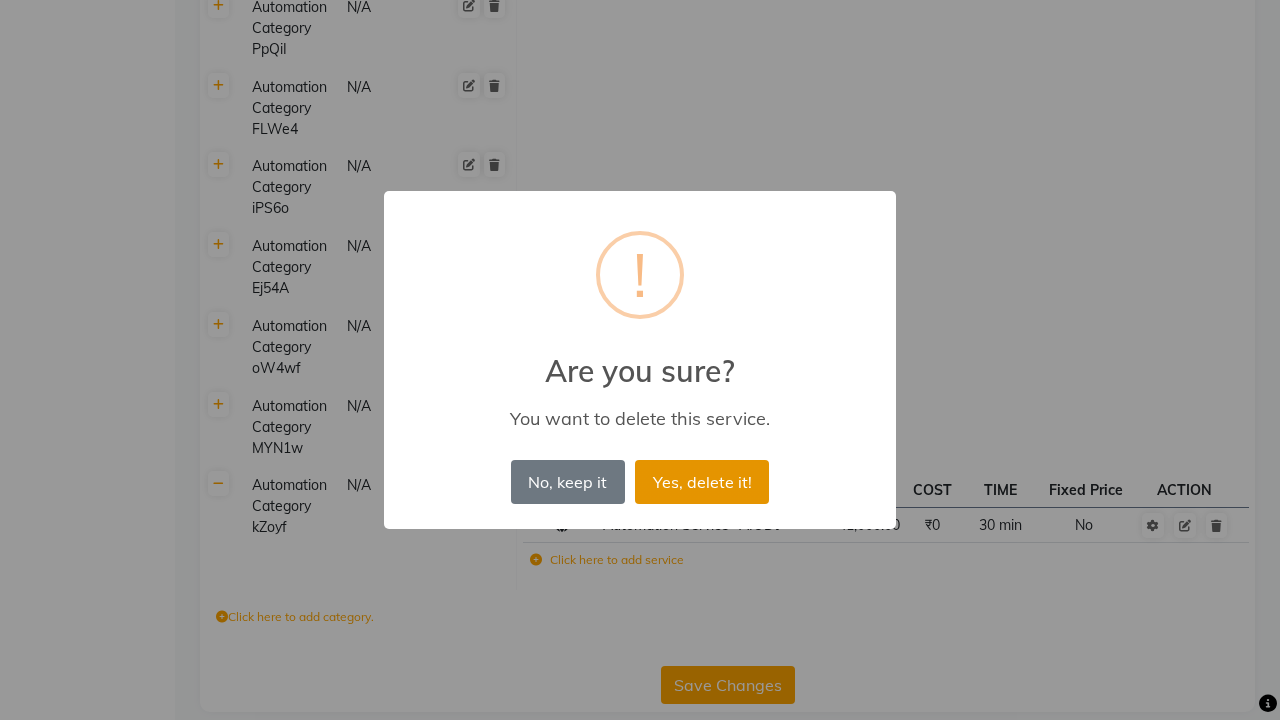 click on "Yes, delete it!" at bounding box center (702, 482) 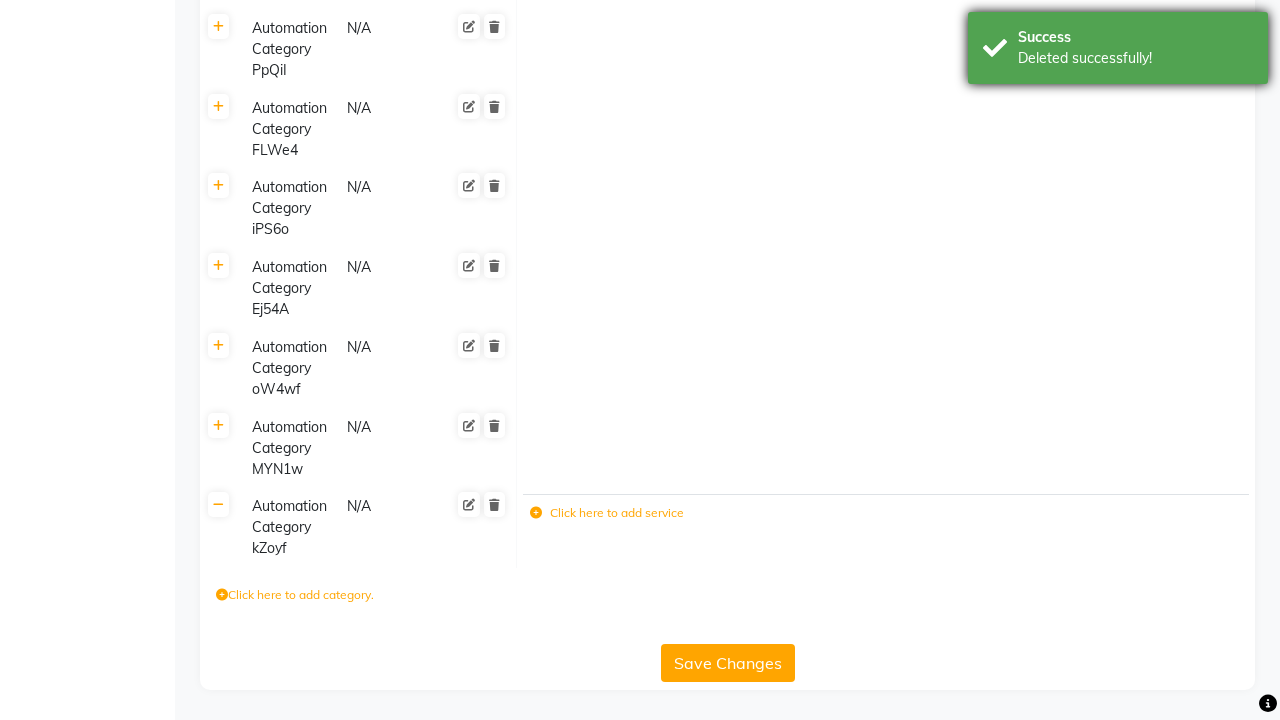 click on "Deleted successfully!" at bounding box center (1135, 58) 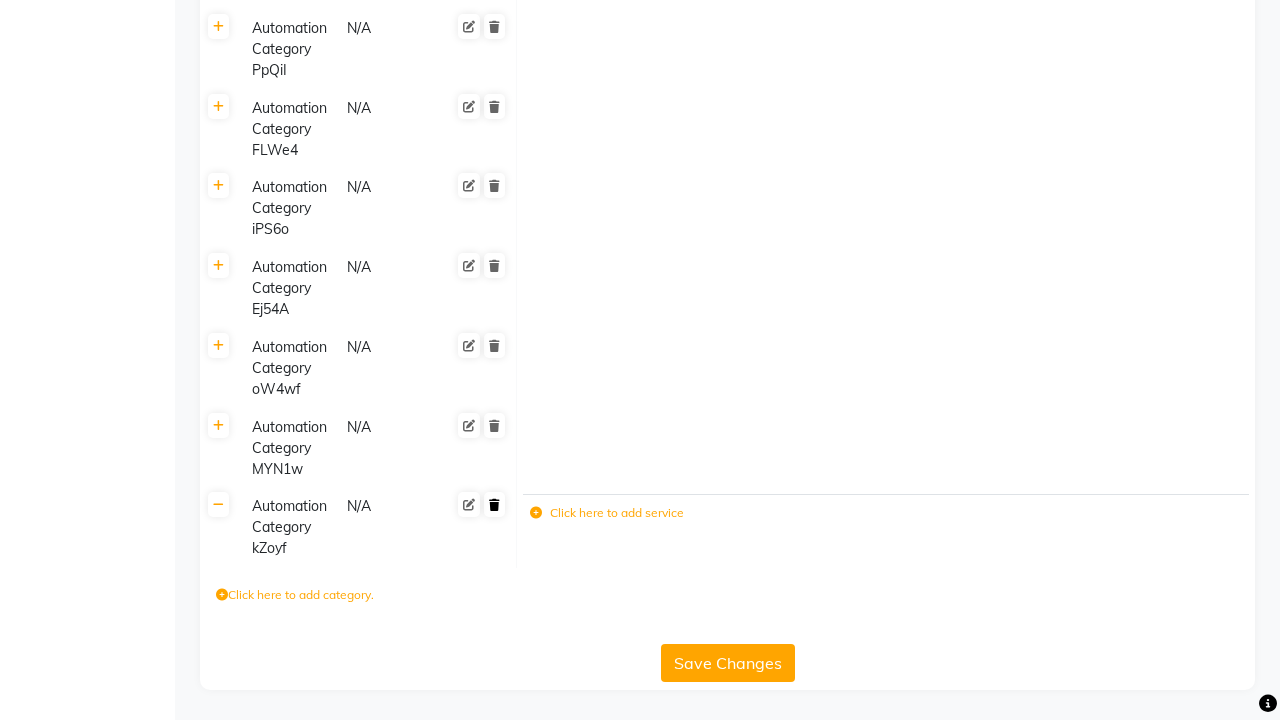 click 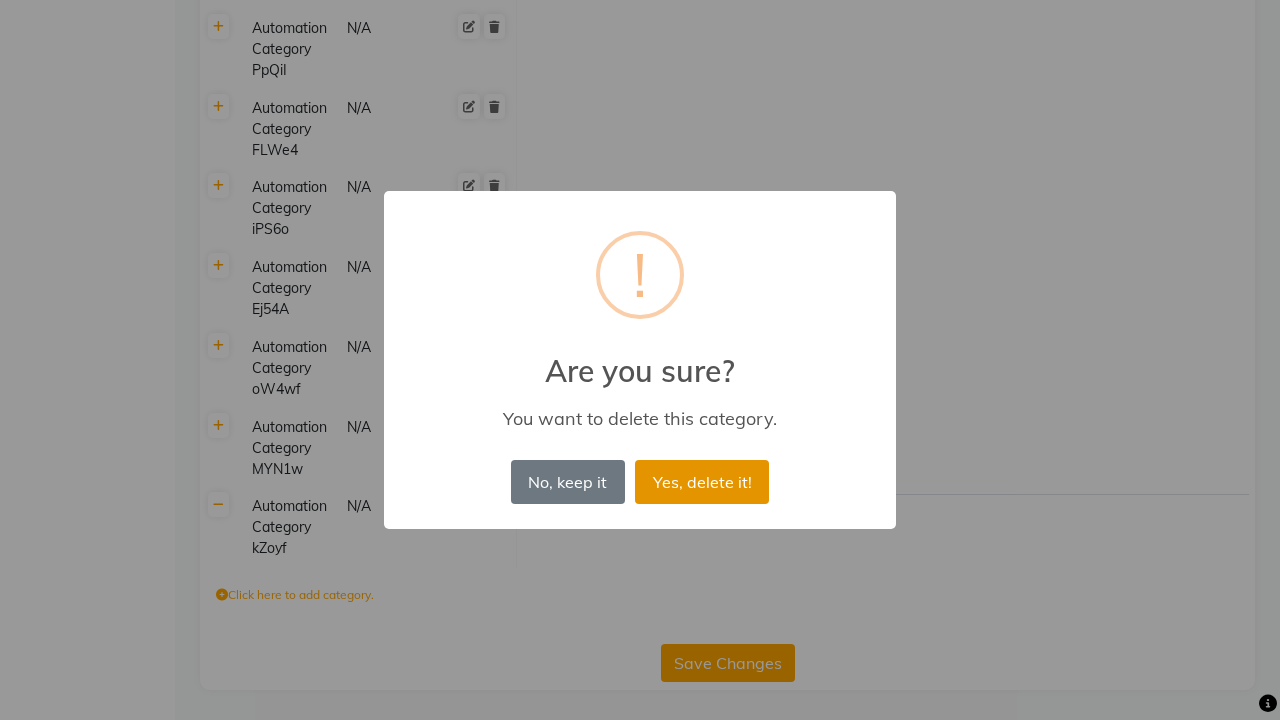click on "Yes, delete it!" at bounding box center (702, 482) 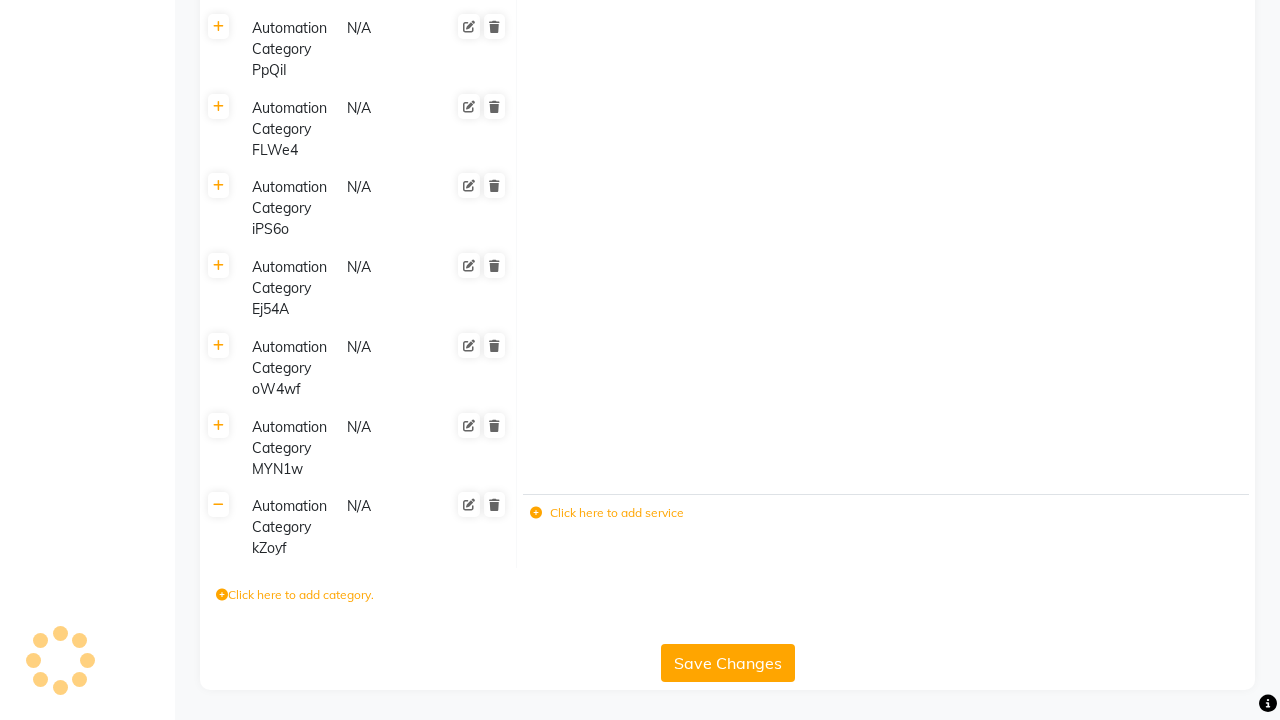 scroll, scrollTop: 2068, scrollLeft: 0, axis: vertical 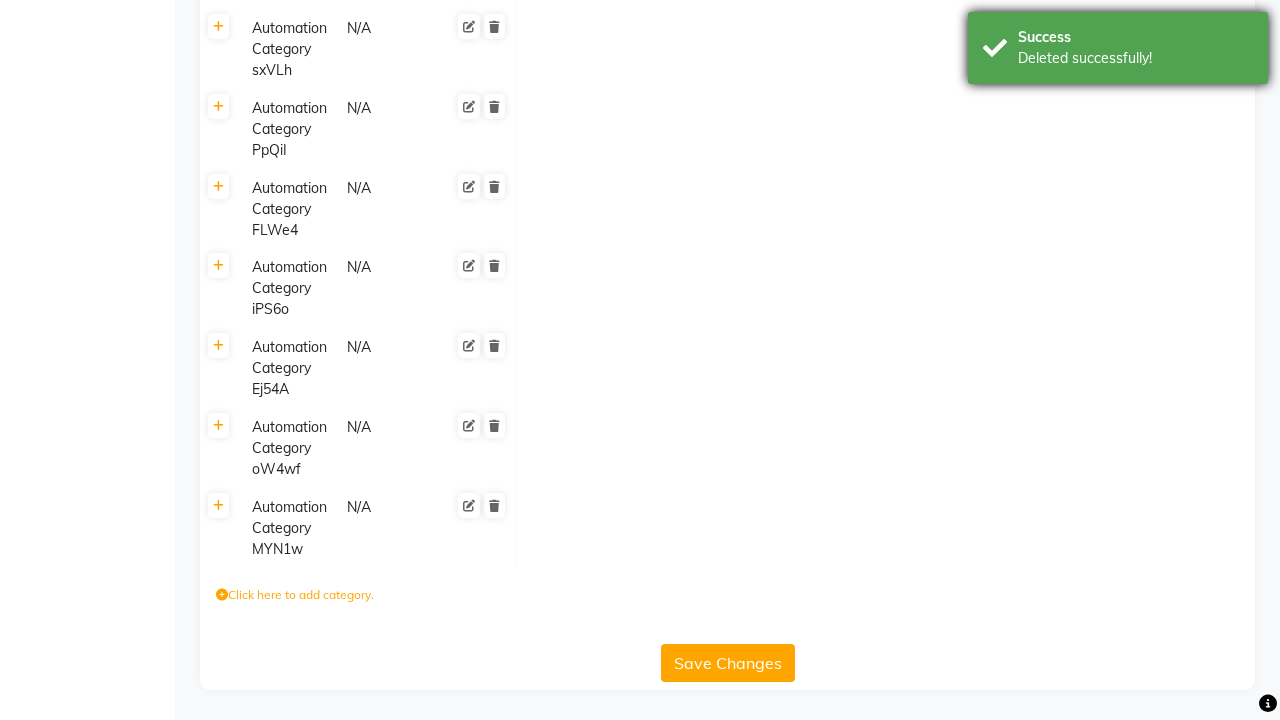 click on "Deleted successfully!" at bounding box center (1135, 58) 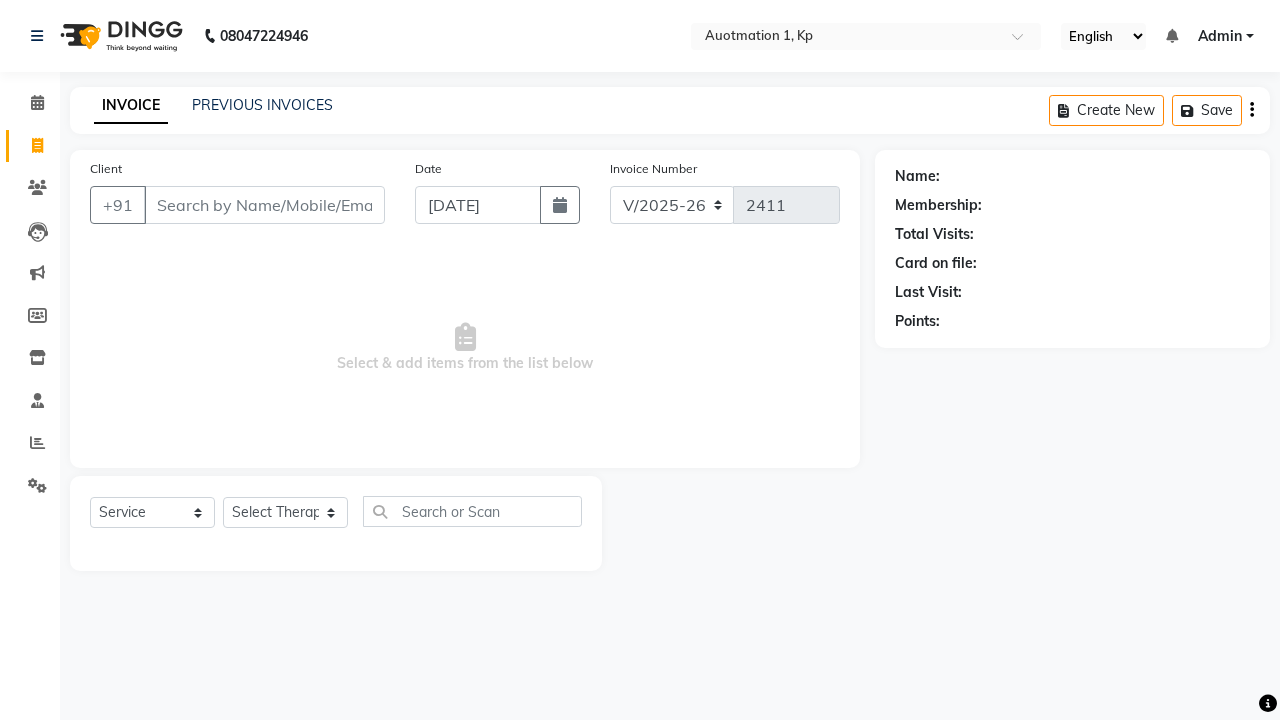 select on "150" 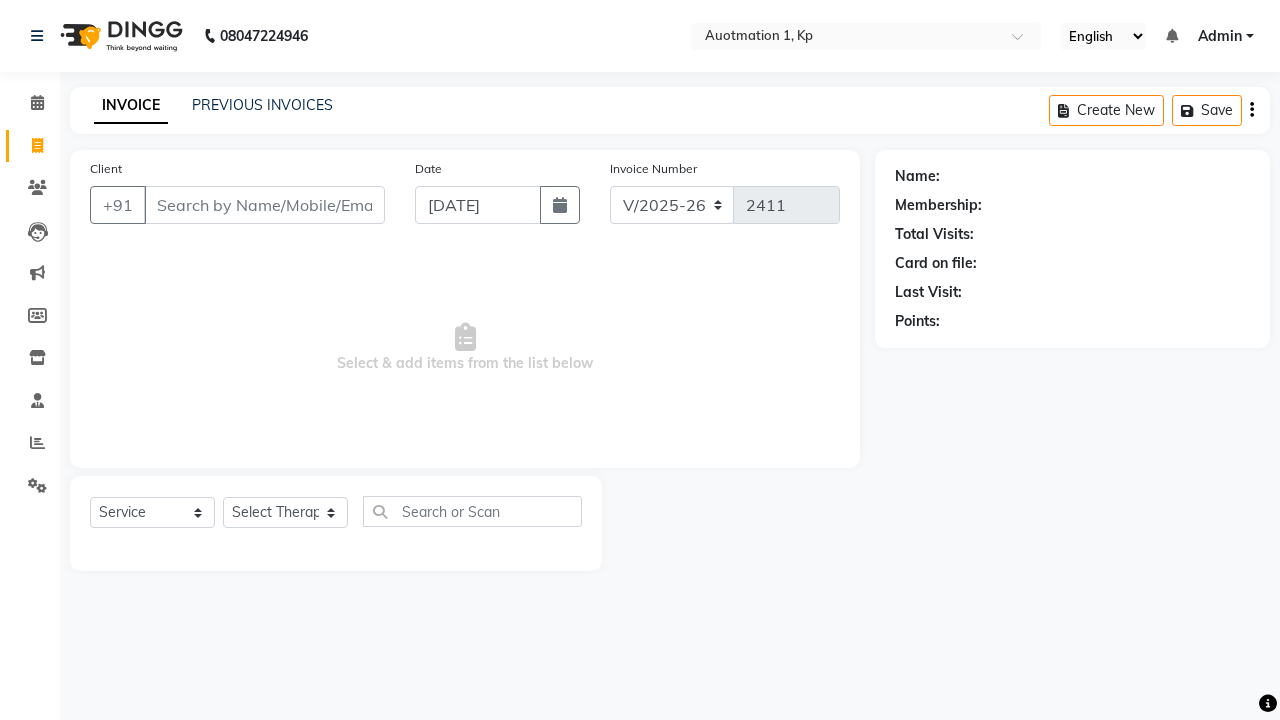 select on "2108" 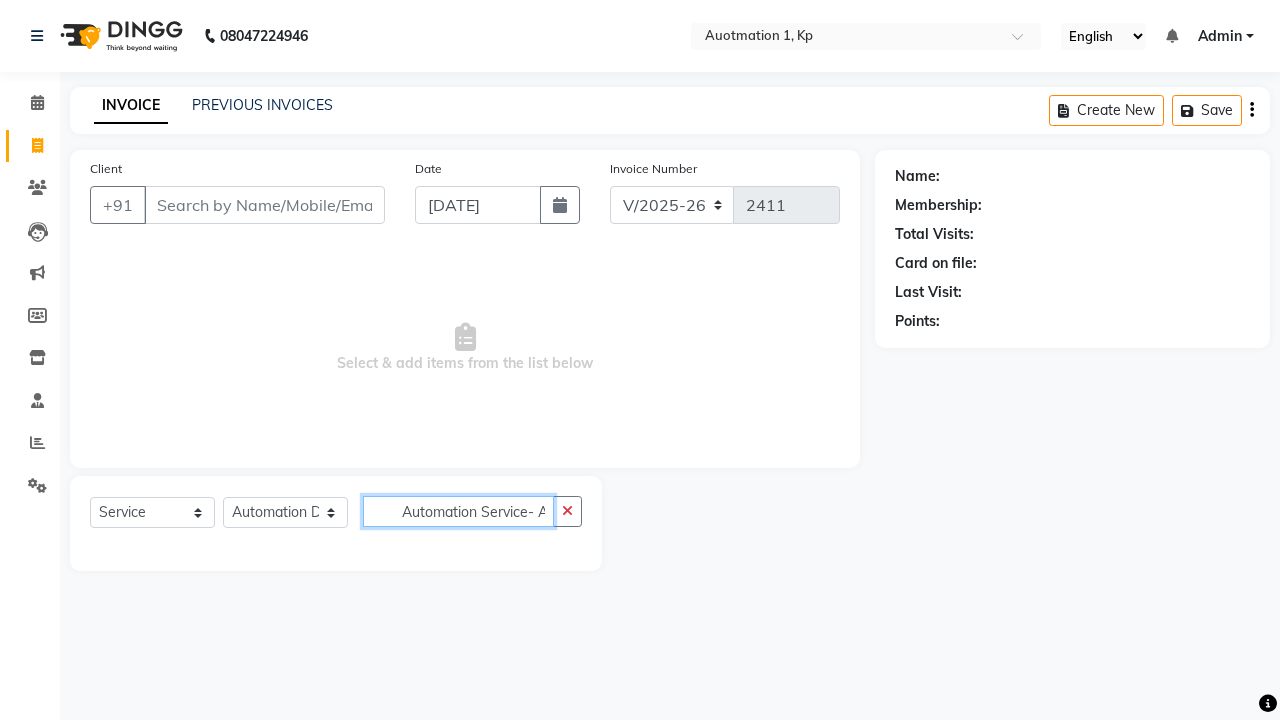 scroll, scrollTop: 0, scrollLeft: 5, axis: horizontal 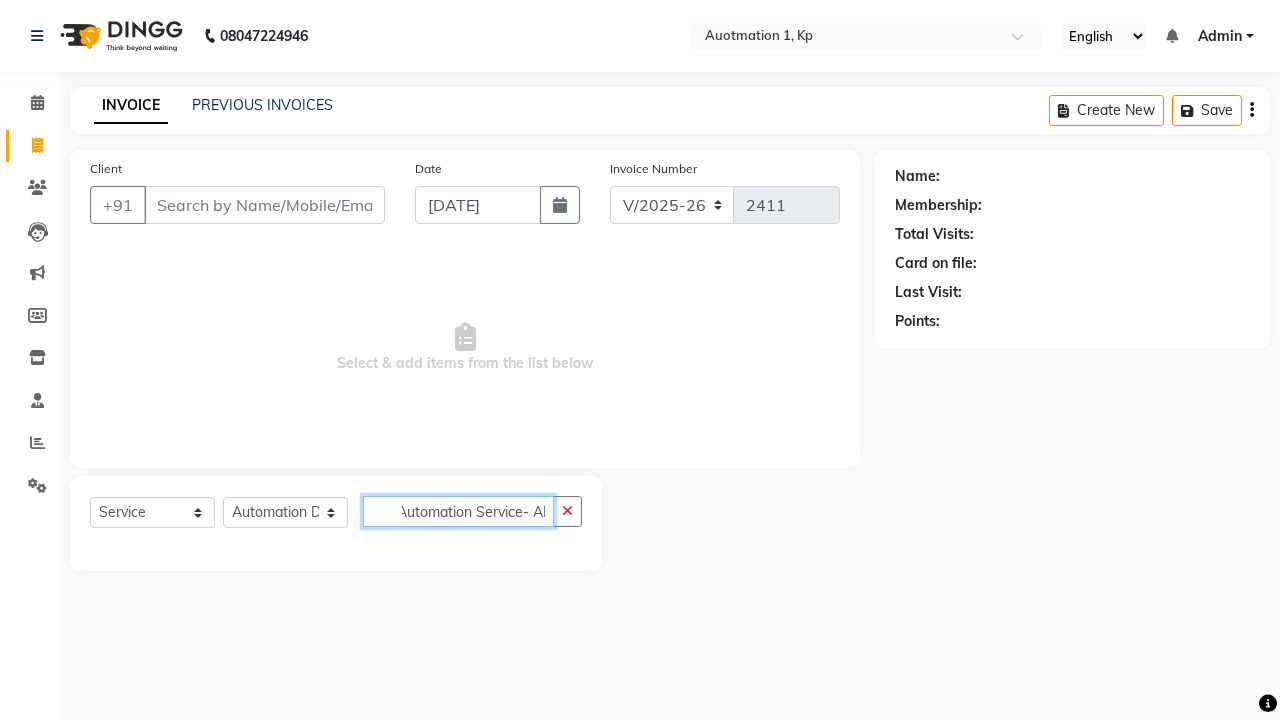 type on "Automation Service- AIODt" 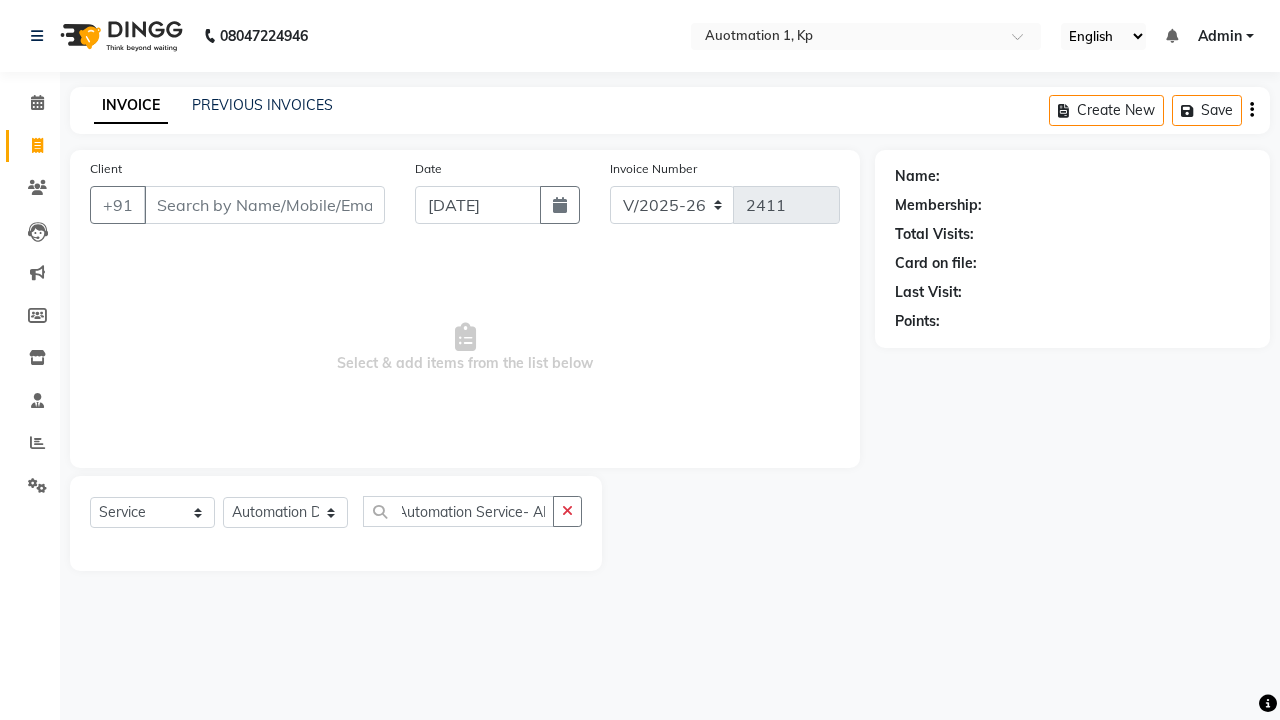 click on "Admin" at bounding box center [1220, 36] 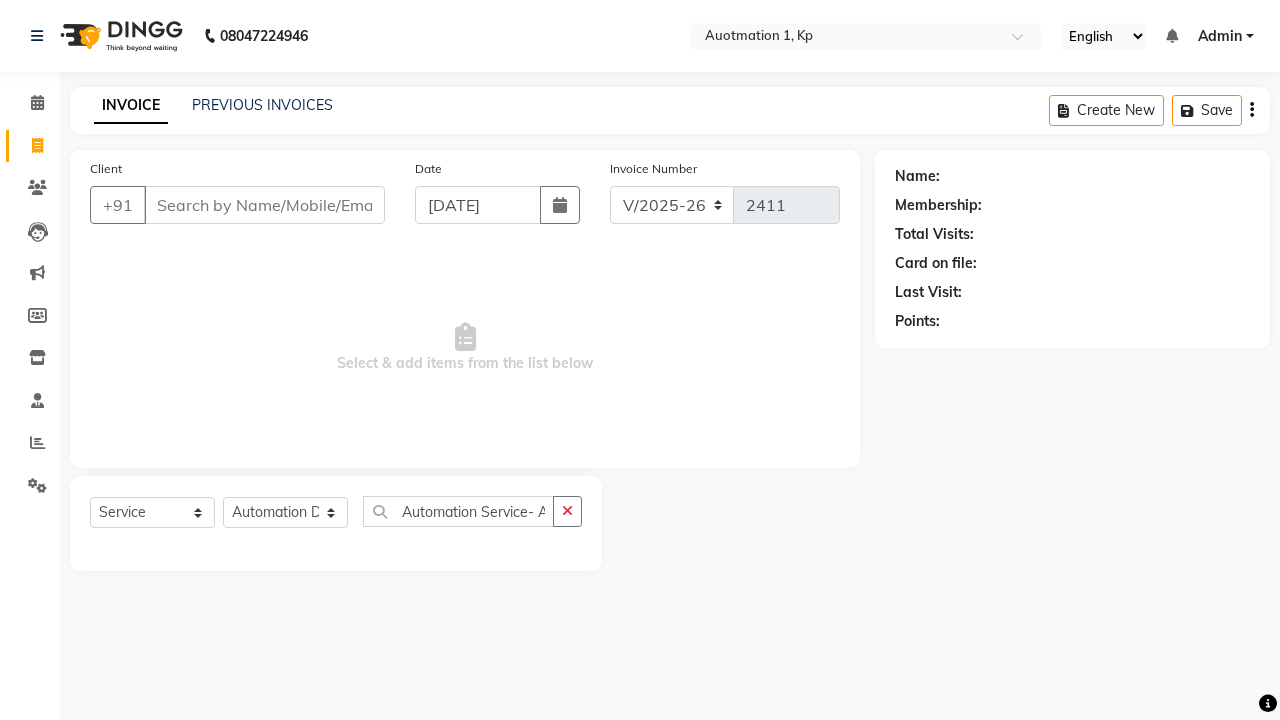 click on "Sign out" at bounding box center (0, 0) 